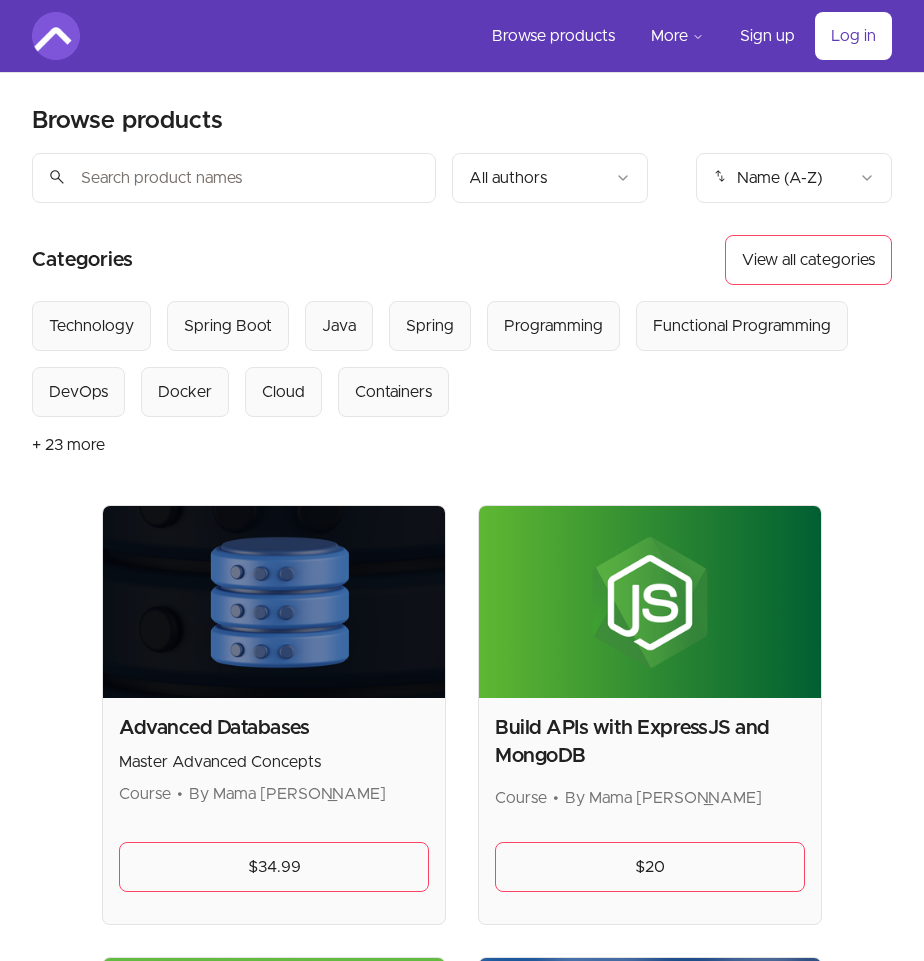 scroll, scrollTop: 0, scrollLeft: 0, axis: both 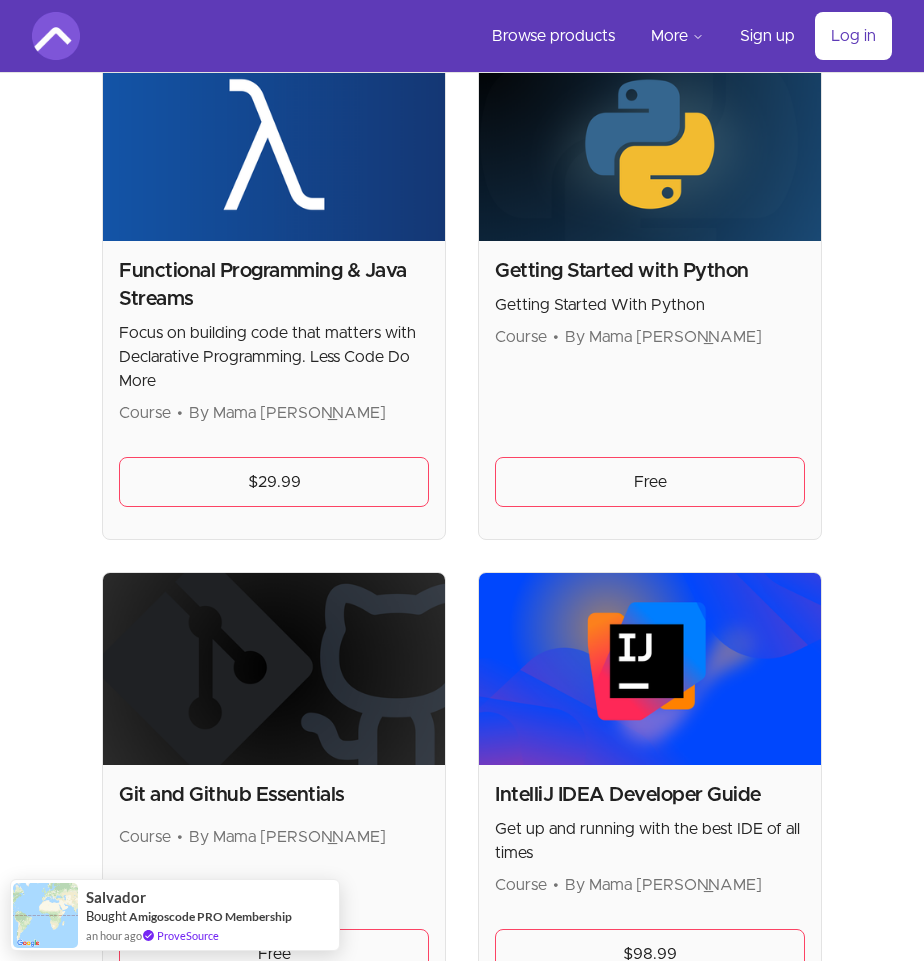 drag, startPoint x: 623, startPoint y: 369, endPoint x: 654, endPoint y: 411, distance: 52.201534 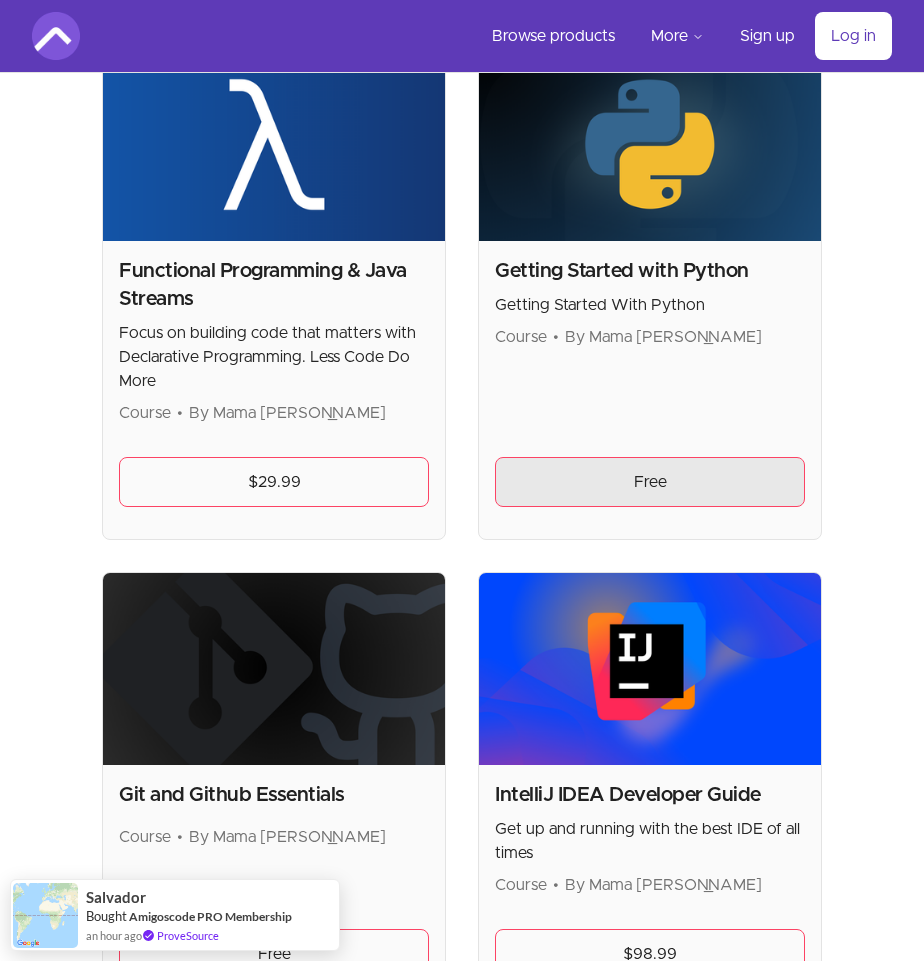 click on "Free" at bounding box center (650, 482) 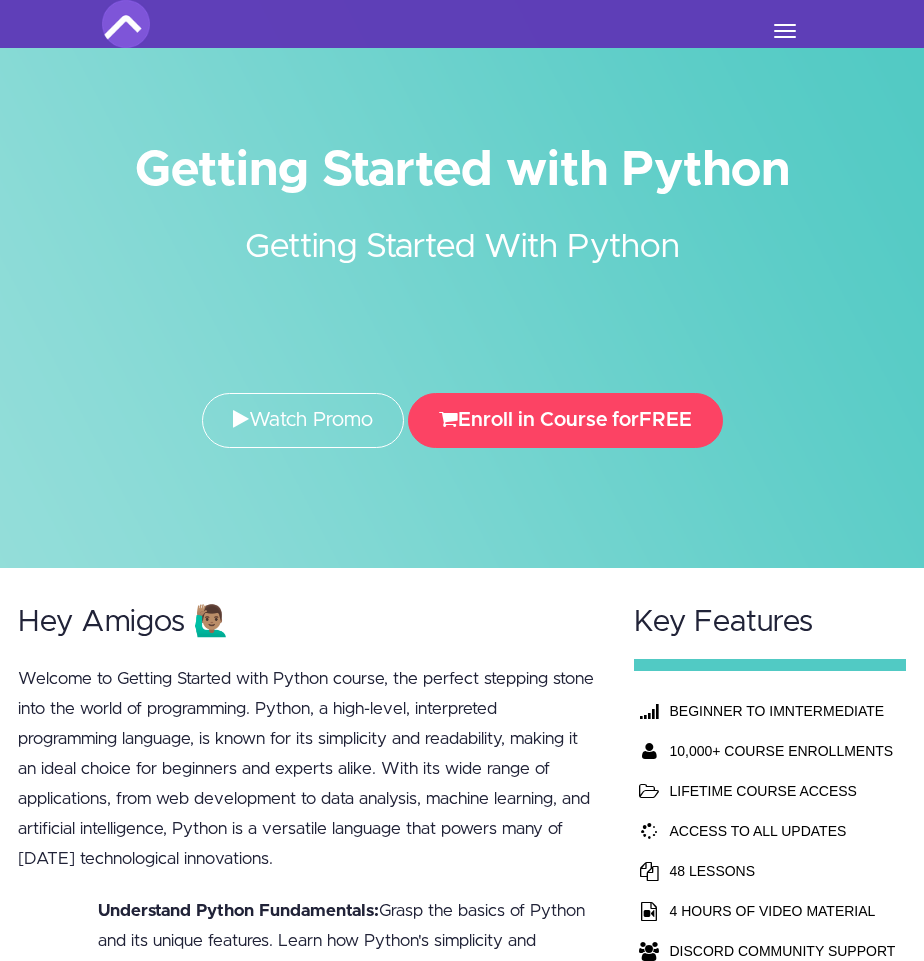 scroll, scrollTop: 0, scrollLeft: 0, axis: both 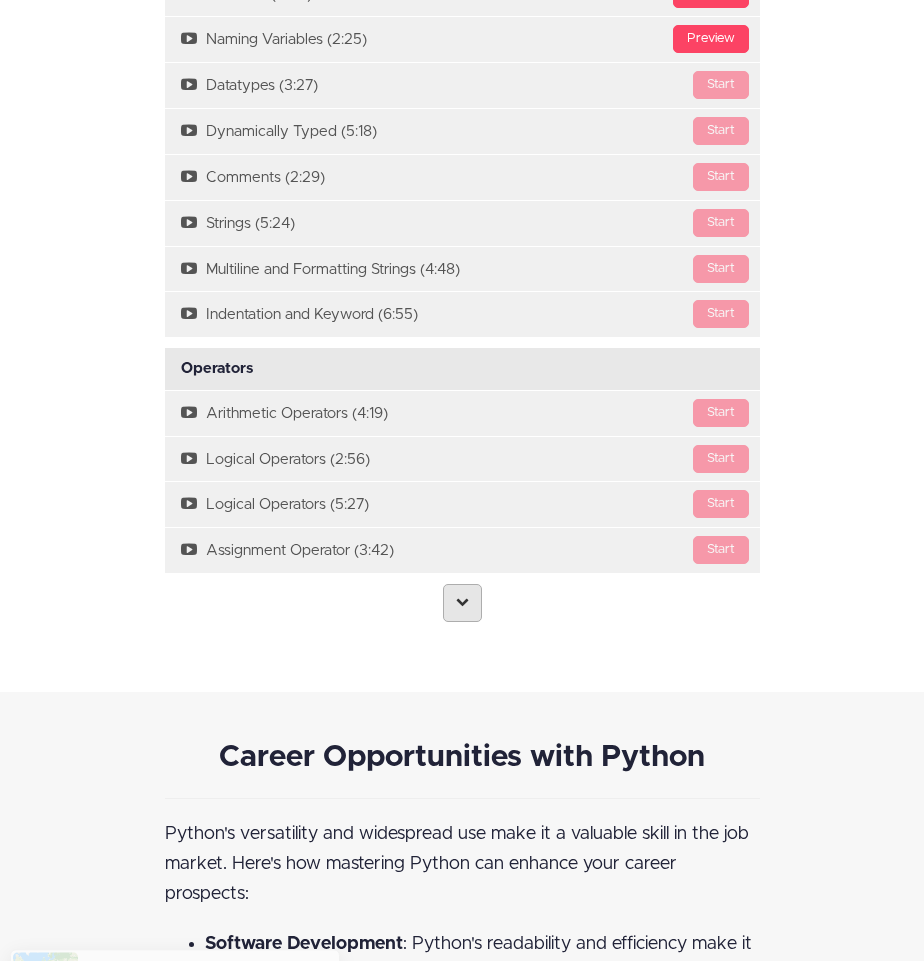 click at bounding box center (462, 603) 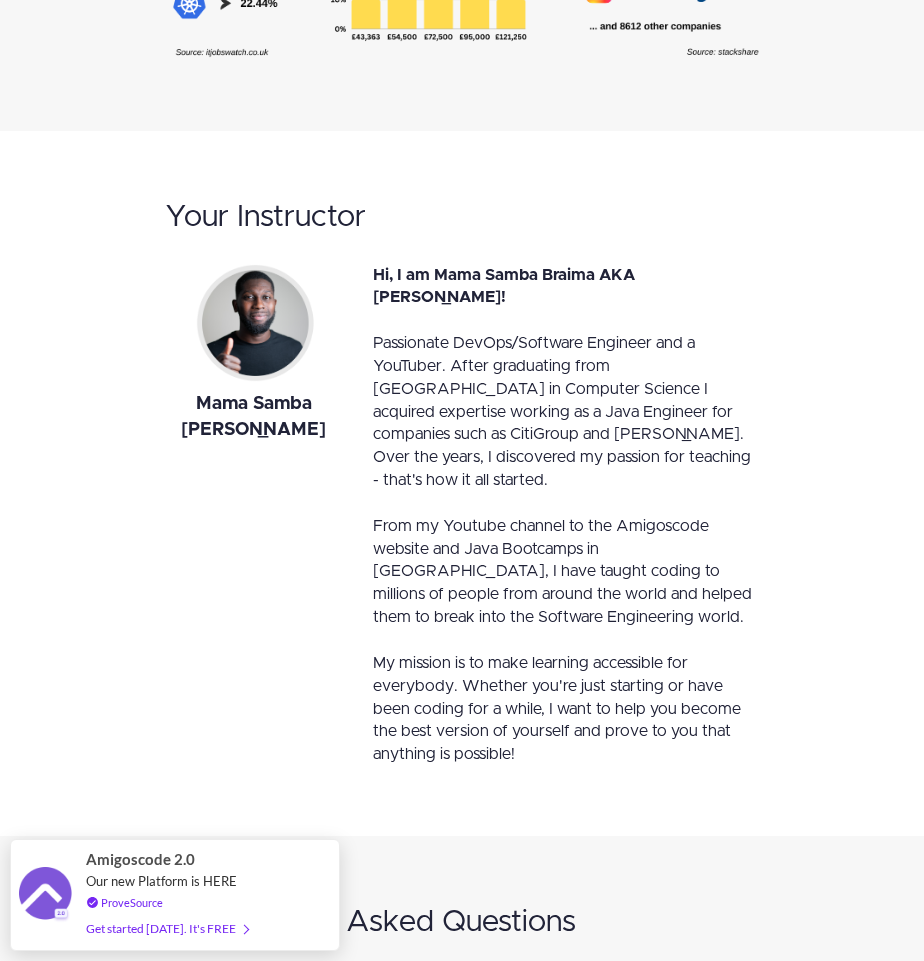 scroll, scrollTop: 5969, scrollLeft: 0, axis: vertical 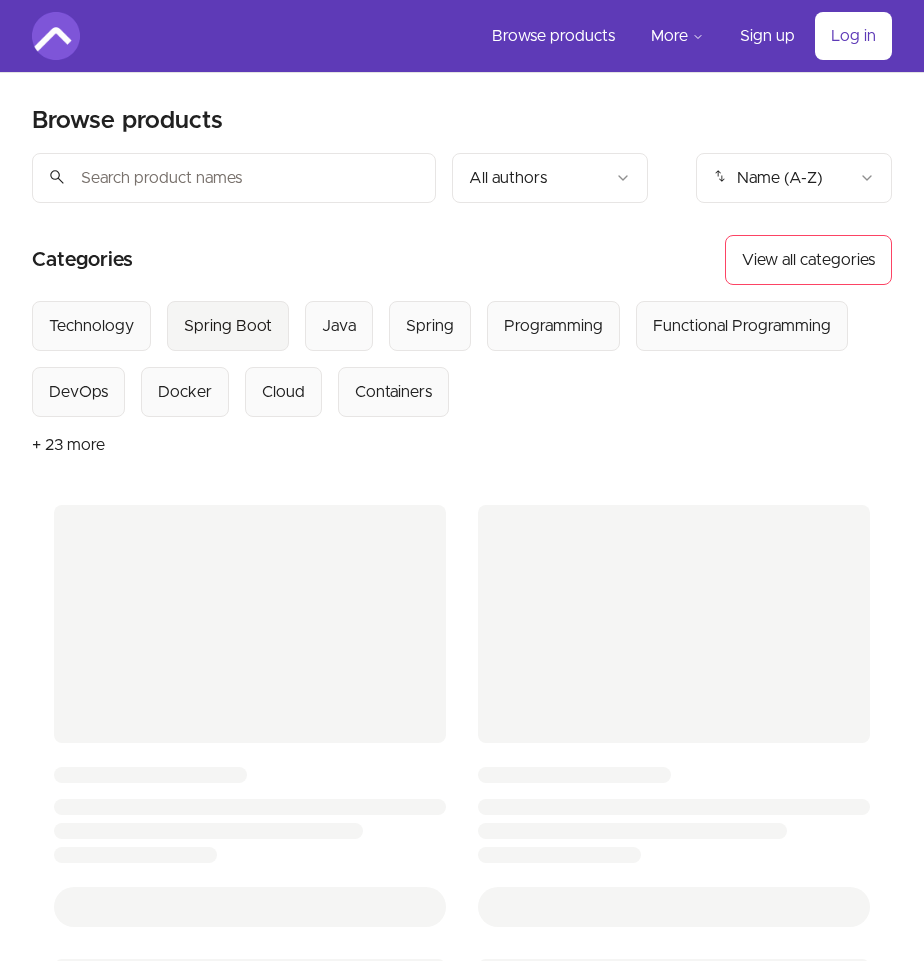 click on "Spring Boot" at bounding box center [228, 326] 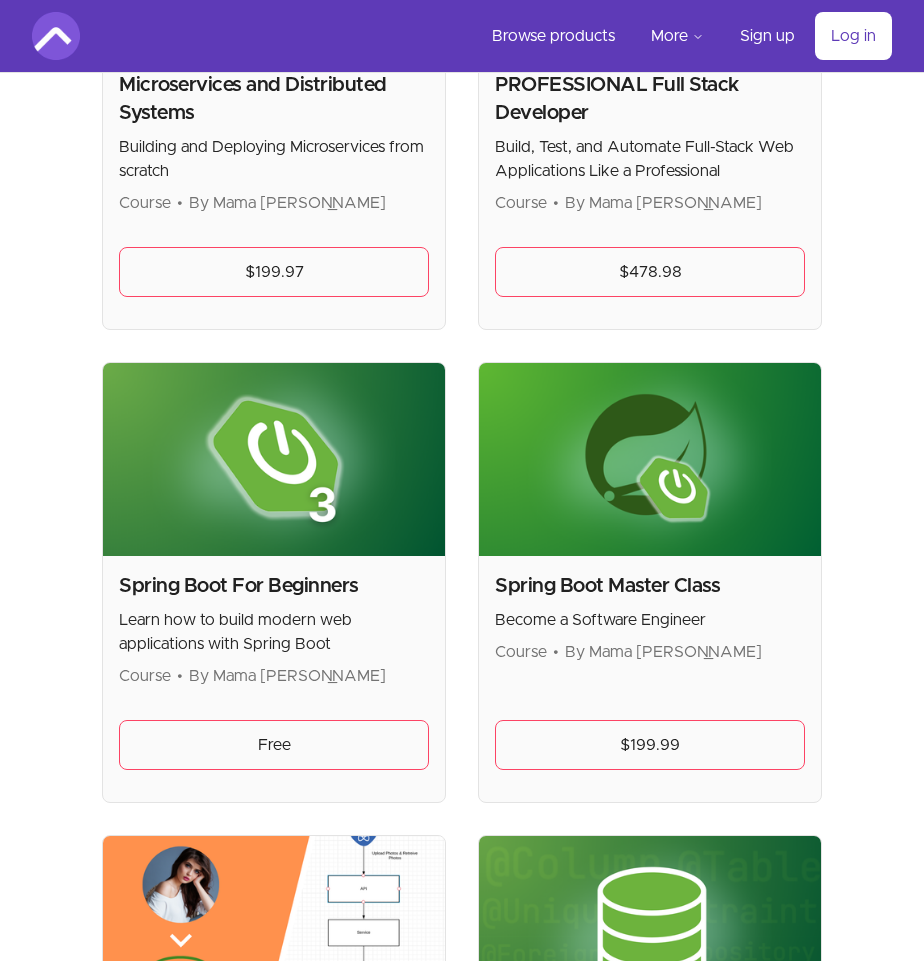 scroll, scrollTop: 646, scrollLeft: 0, axis: vertical 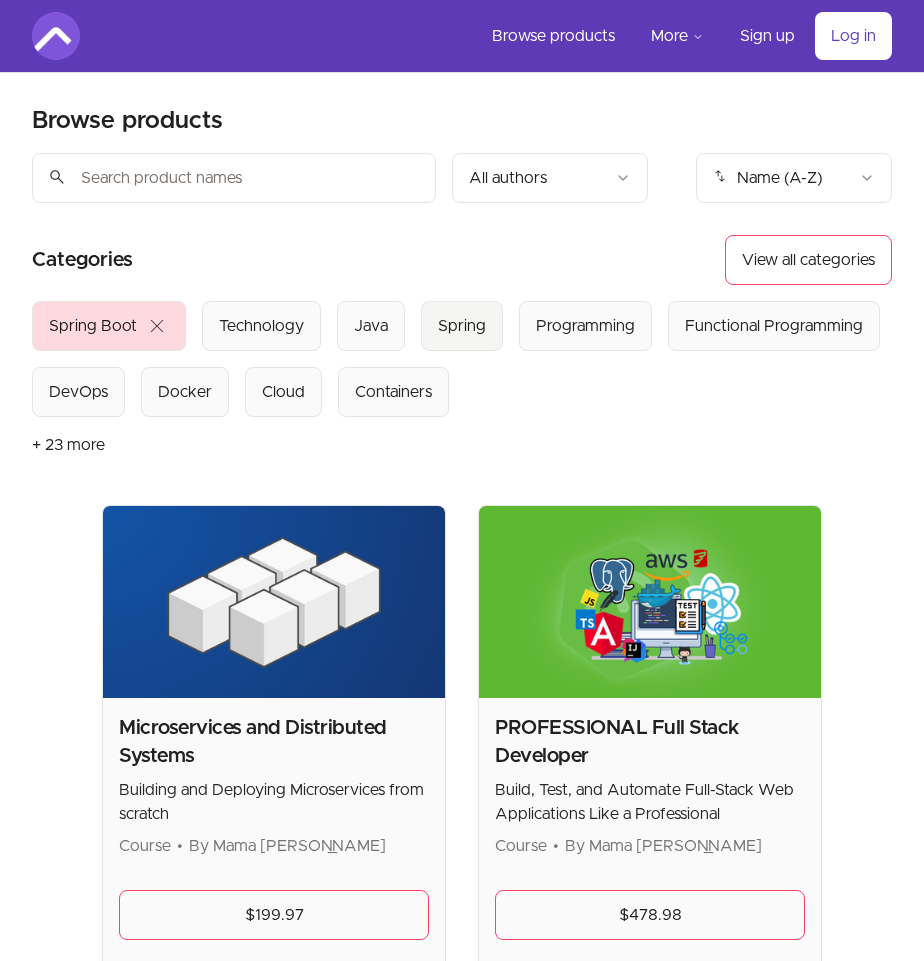 click on "Spring" at bounding box center [462, 326] 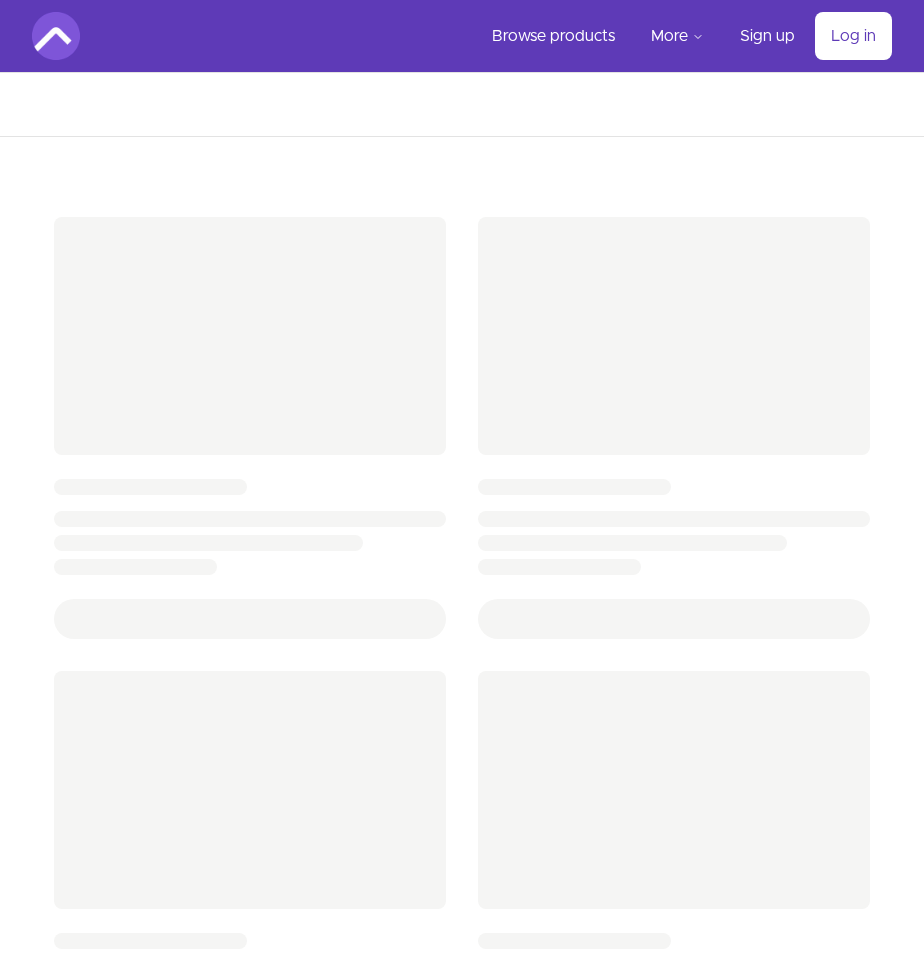 scroll, scrollTop: 0, scrollLeft: 0, axis: both 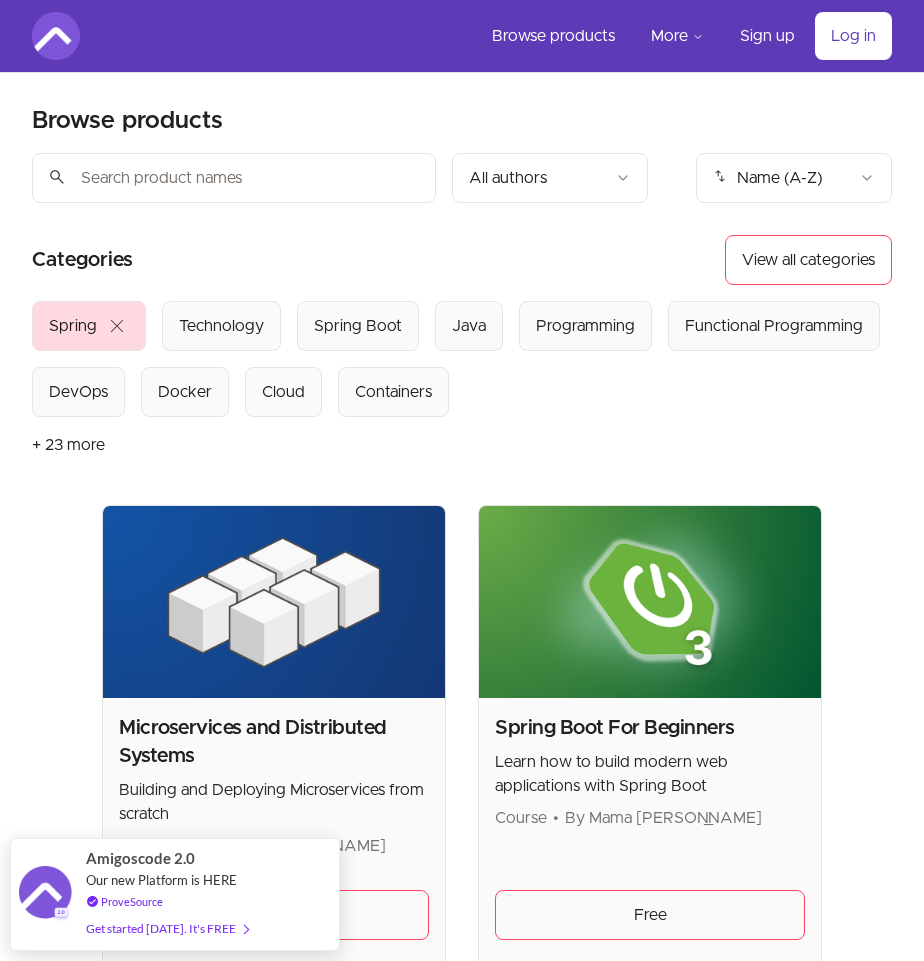 drag, startPoint x: 938, startPoint y: 299, endPoint x: 938, endPoint y: 101, distance: 198 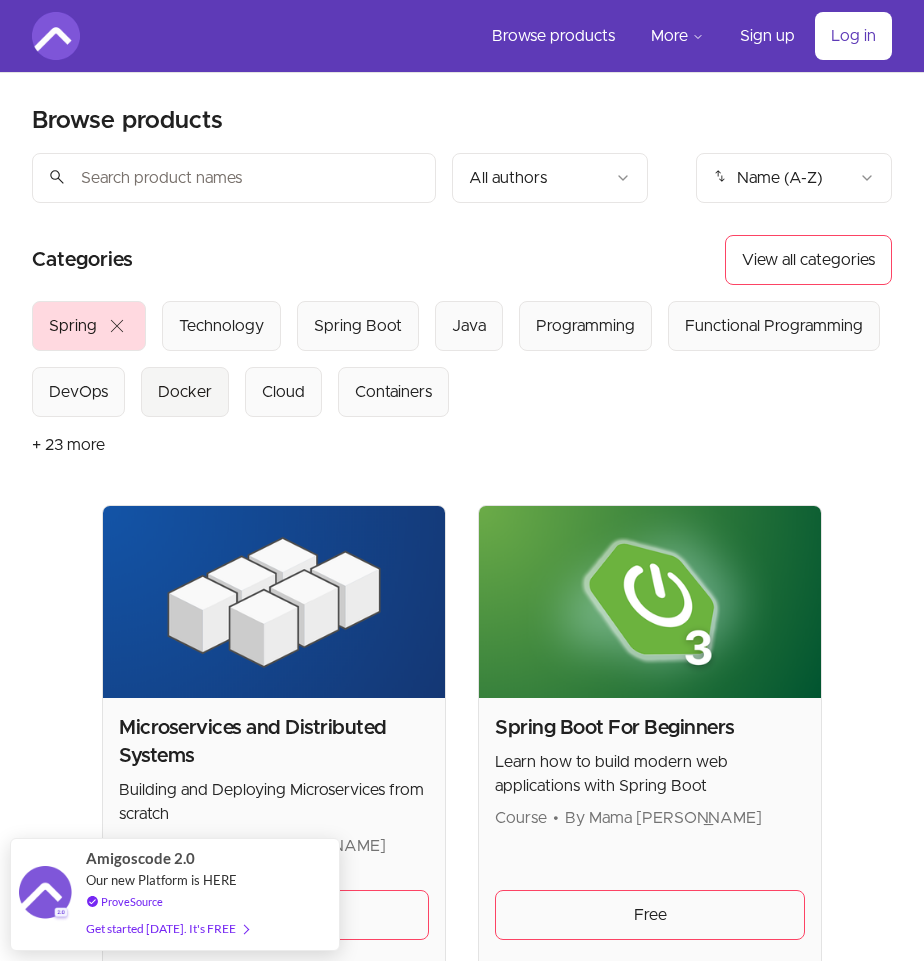 click on "Docker" at bounding box center (185, 392) 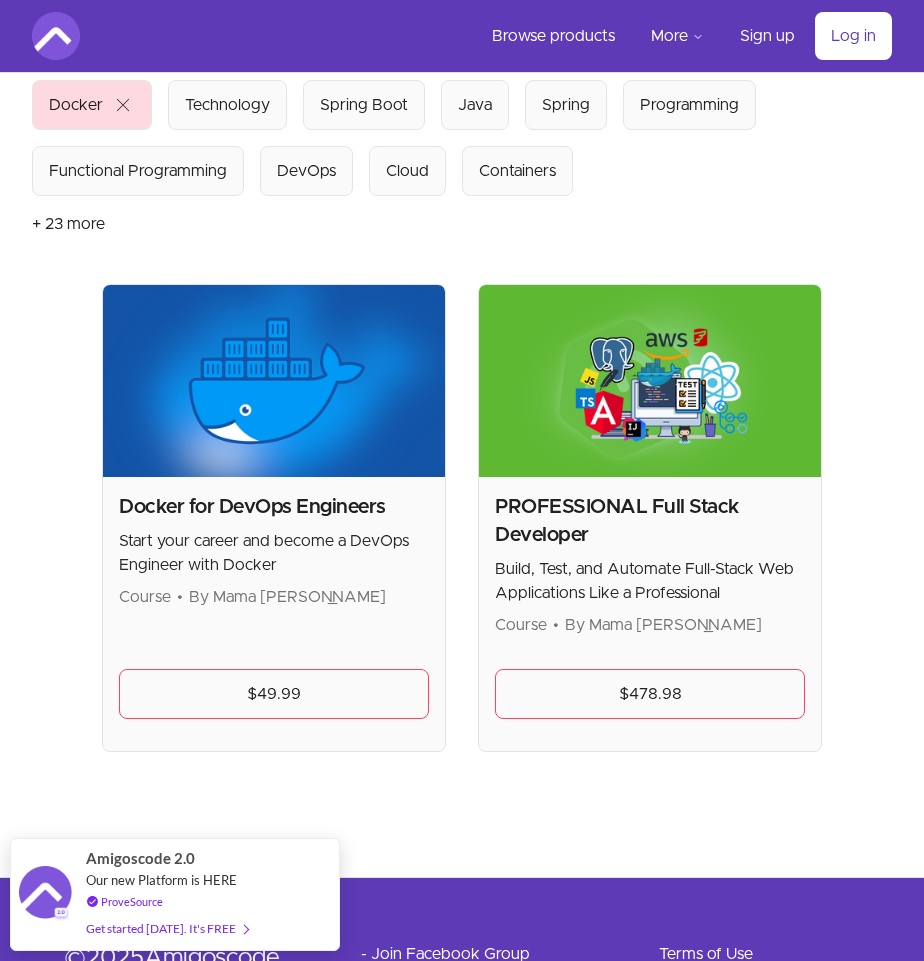 scroll, scrollTop: 229, scrollLeft: 0, axis: vertical 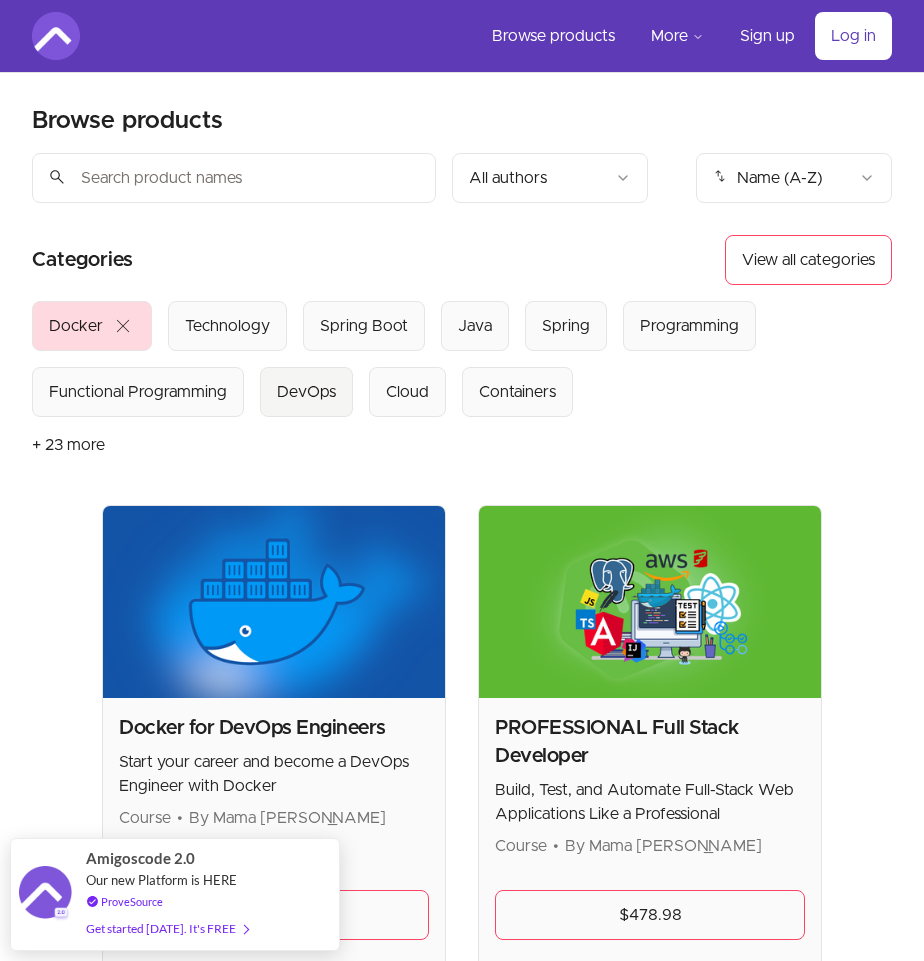 click on "DevOps" at bounding box center [306, 392] 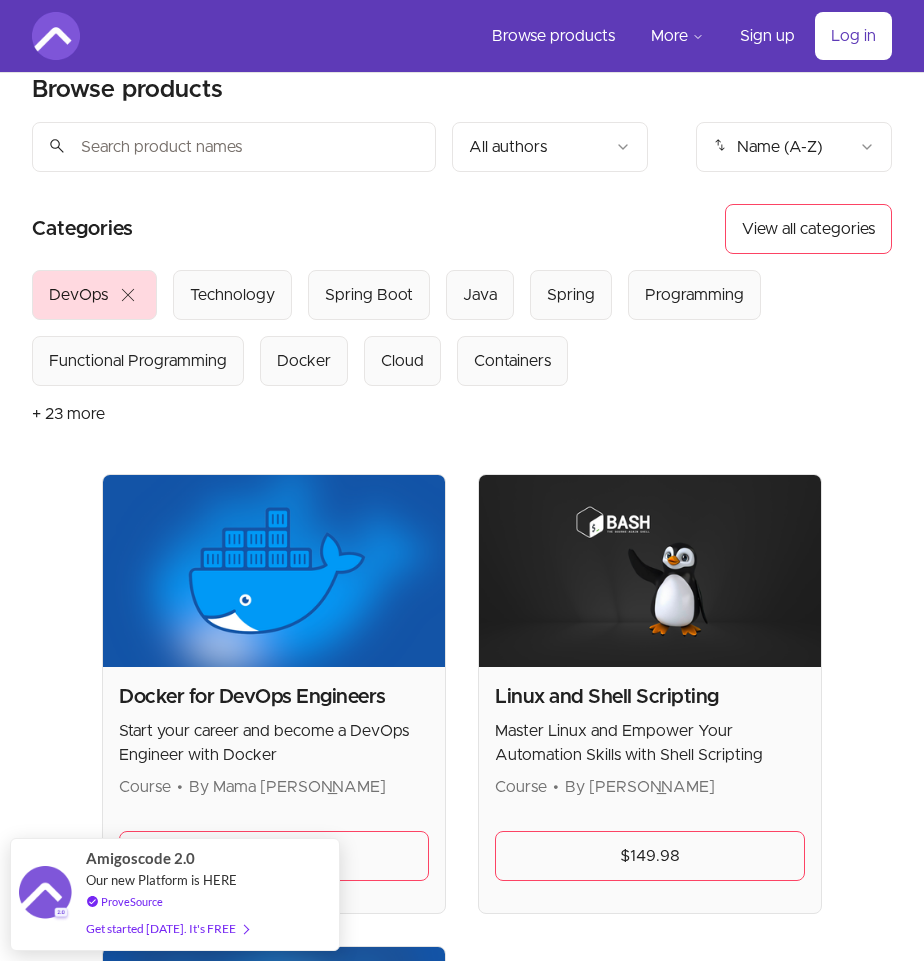 scroll, scrollTop: 0, scrollLeft: 0, axis: both 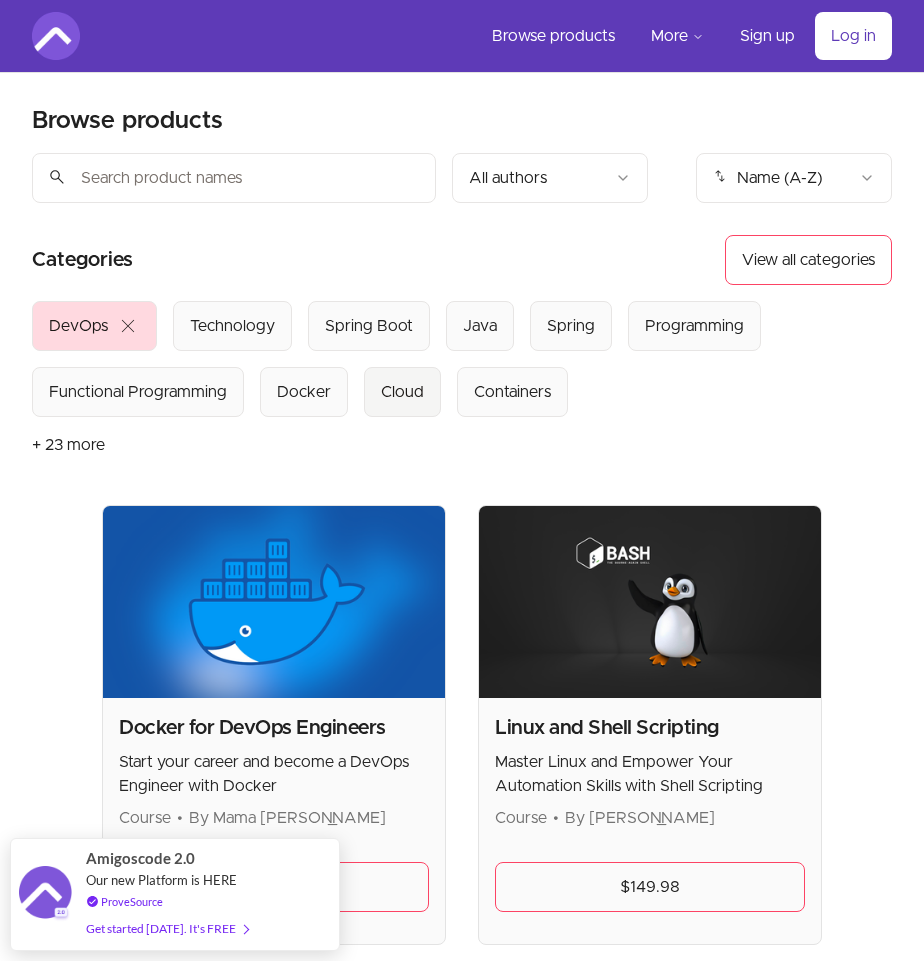 click on "Cloud" at bounding box center [402, 392] 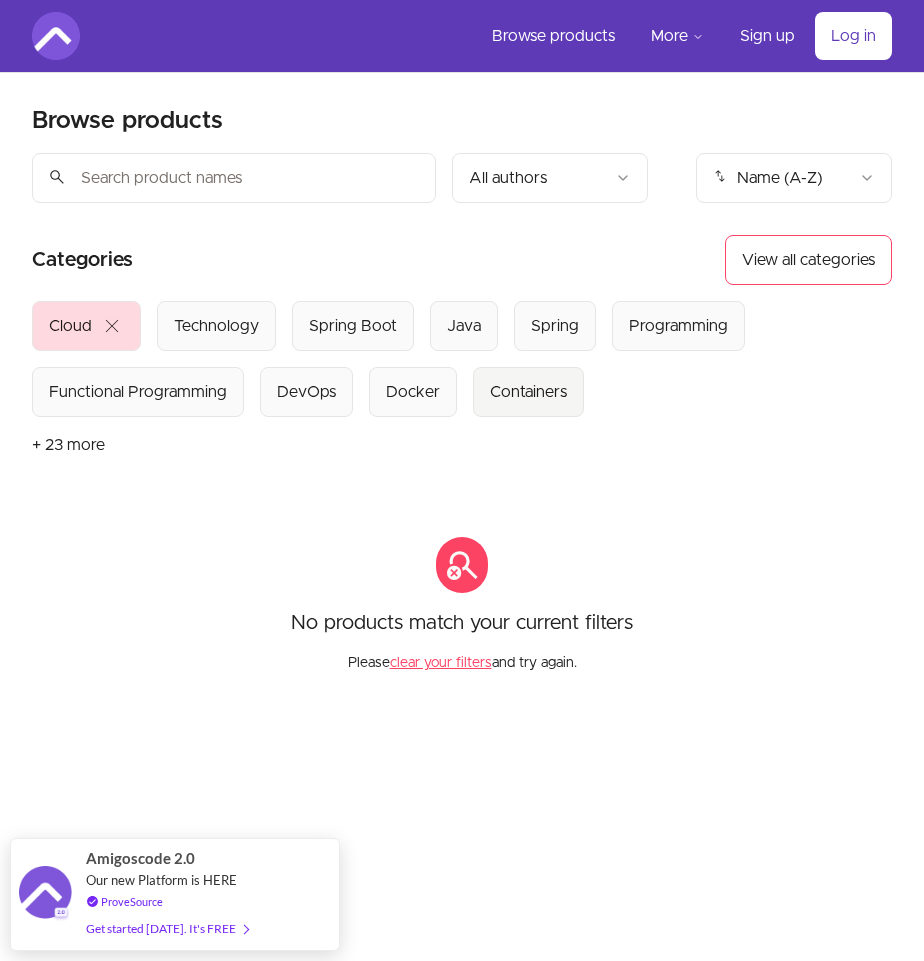 click on "Containers" at bounding box center [528, 392] 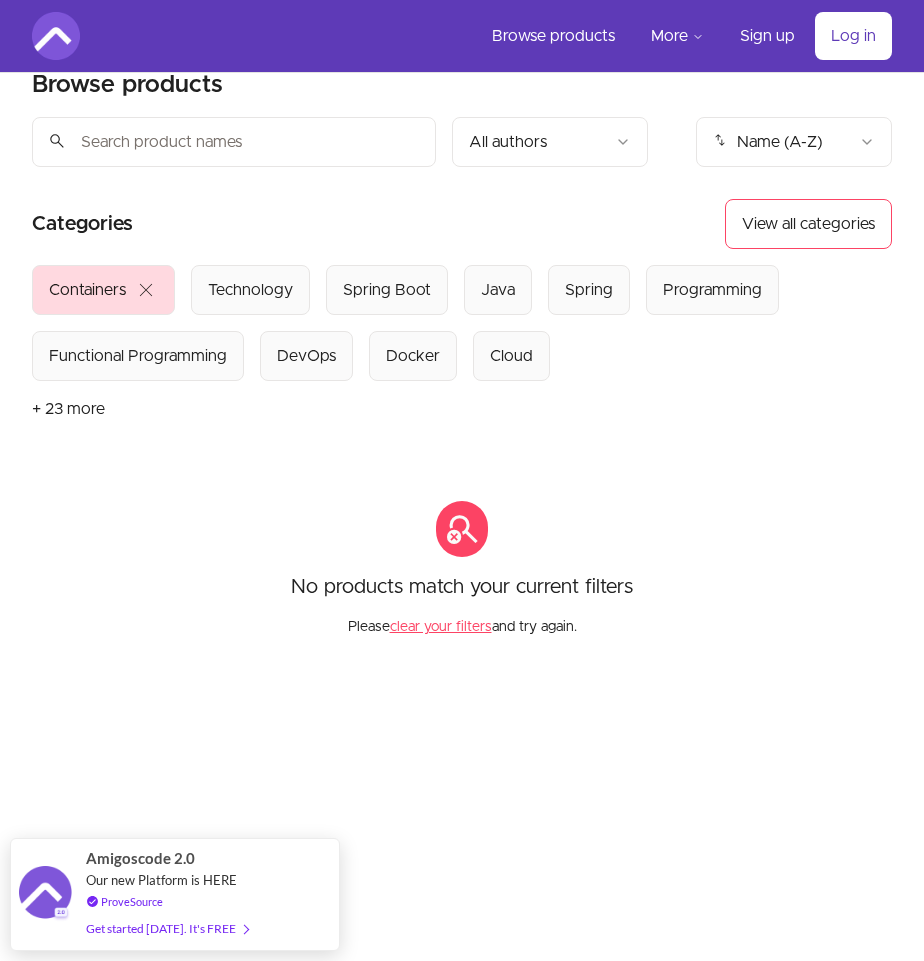 scroll, scrollTop: 0, scrollLeft: 0, axis: both 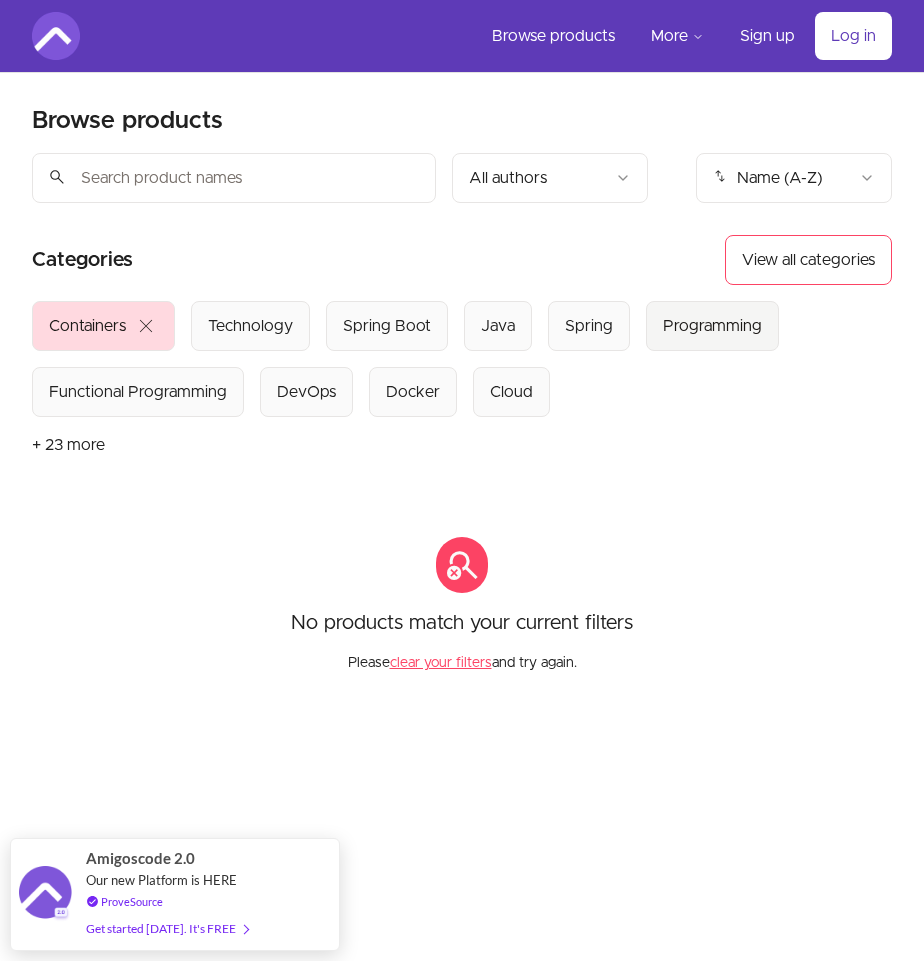 click on "Programming" at bounding box center [712, 326] 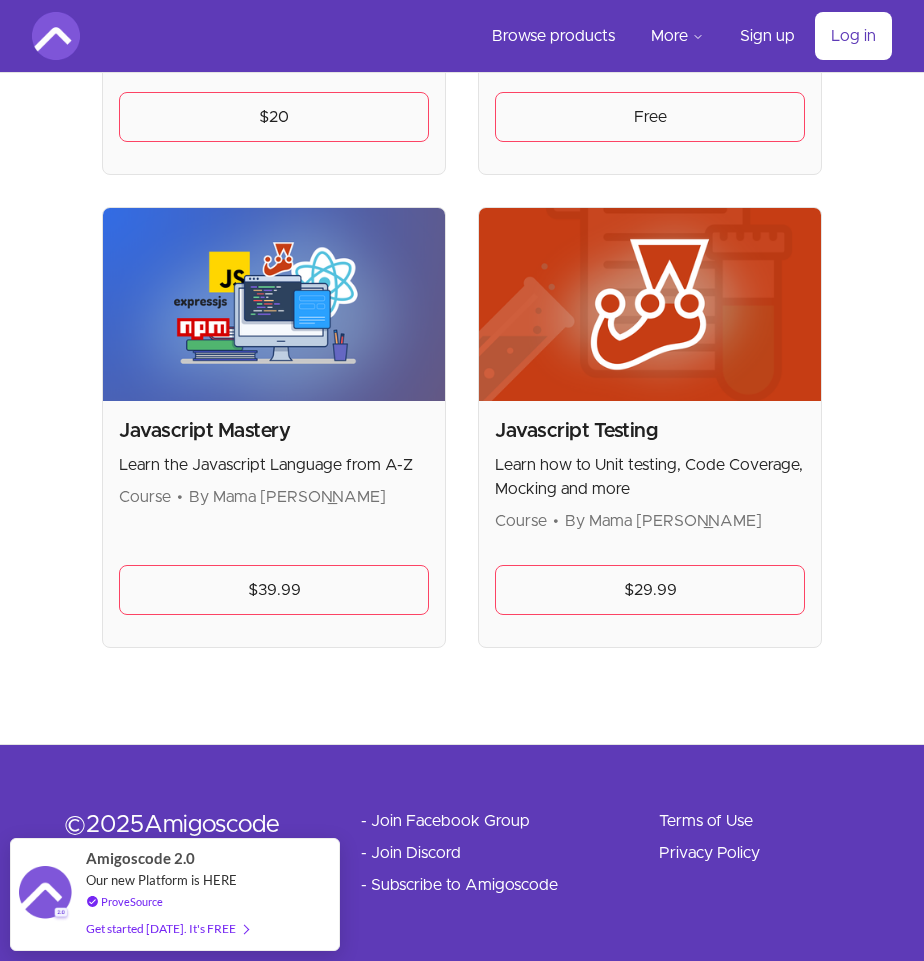 scroll, scrollTop: 0, scrollLeft: 0, axis: both 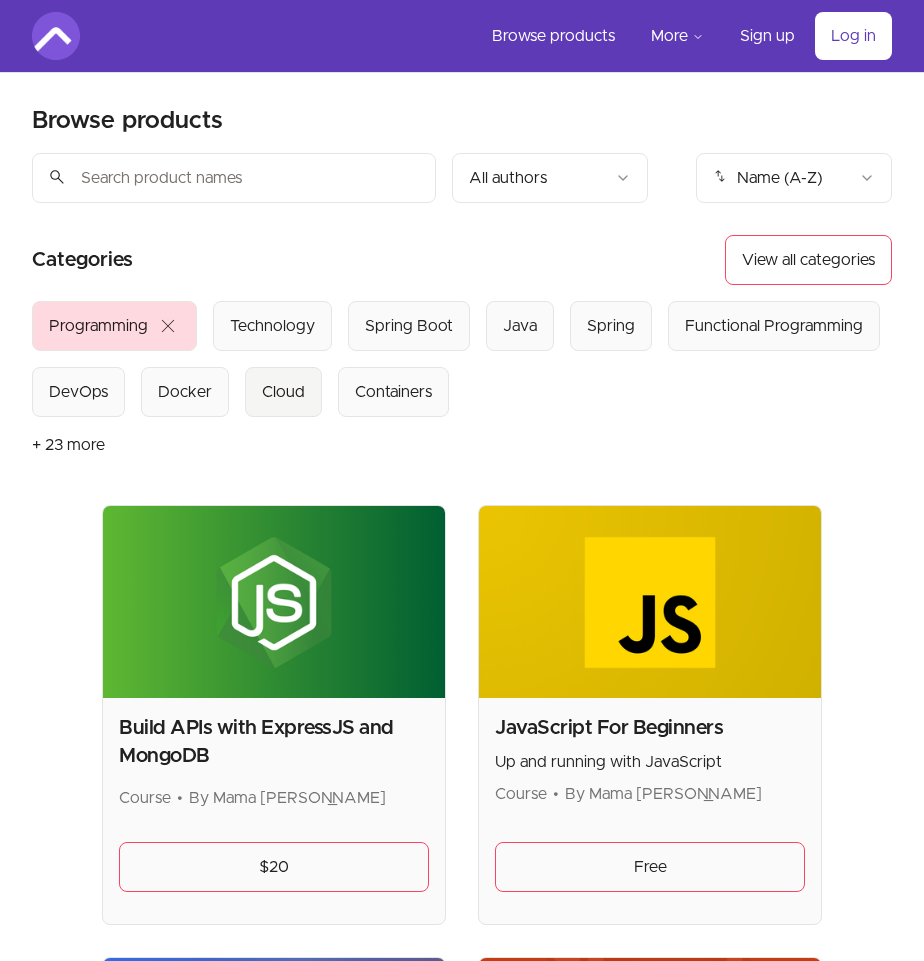 click on "Cloud" at bounding box center [283, 392] 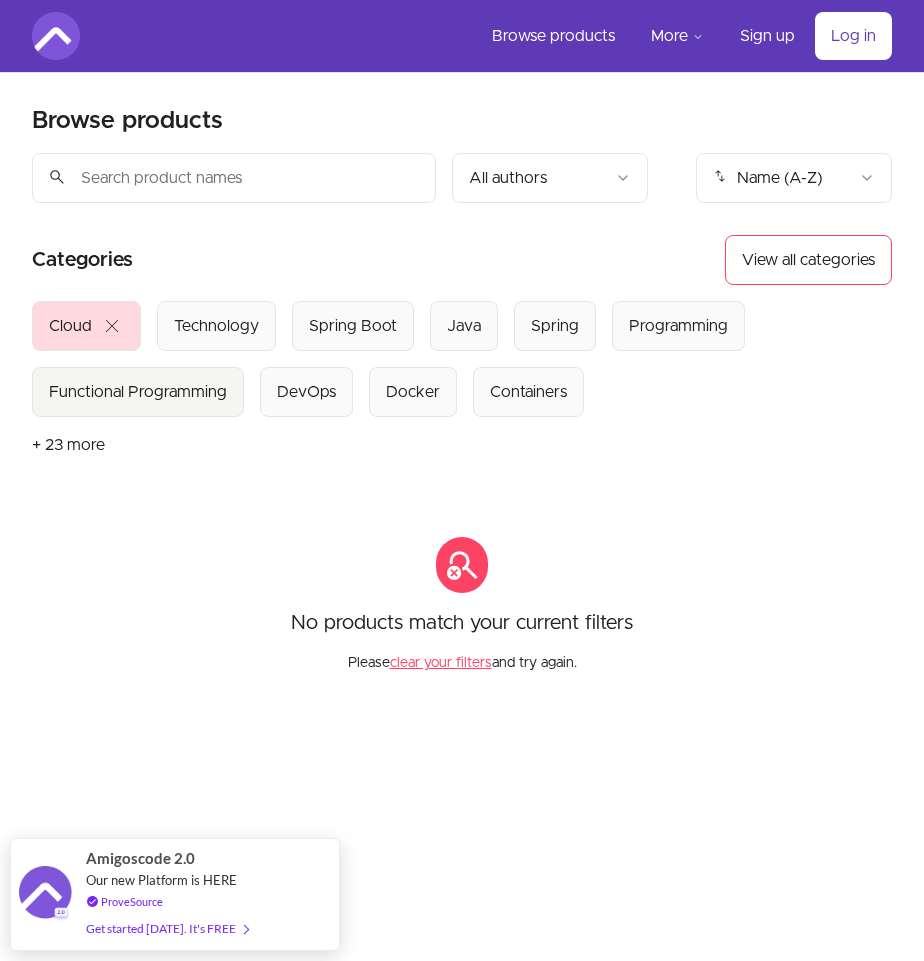 click on "Functional Programming" at bounding box center [138, 392] 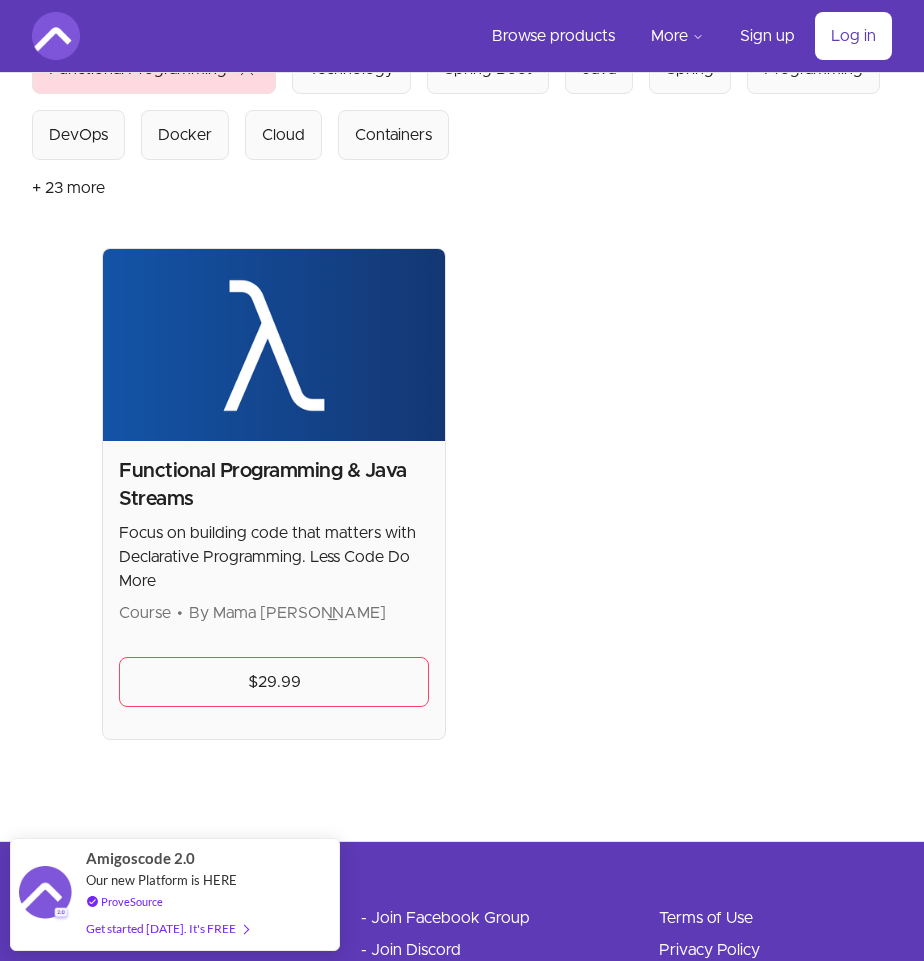 scroll, scrollTop: 27, scrollLeft: 0, axis: vertical 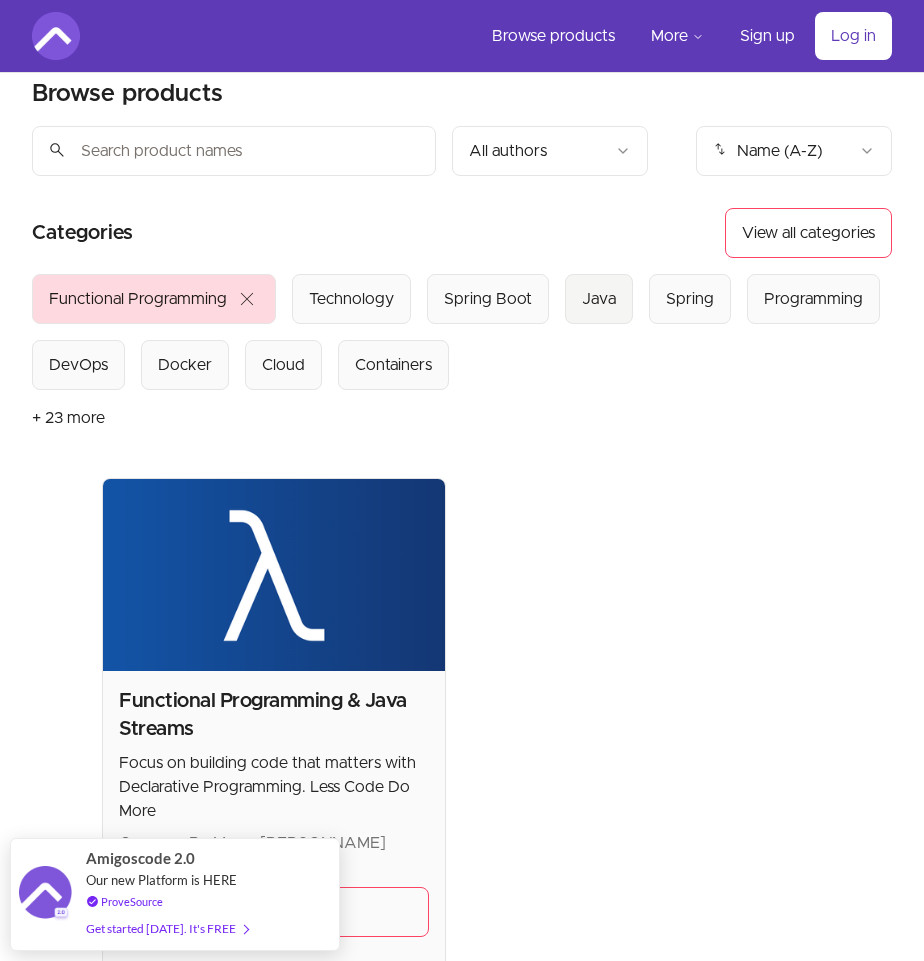 click on "Java" at bounding box center [599, 299] 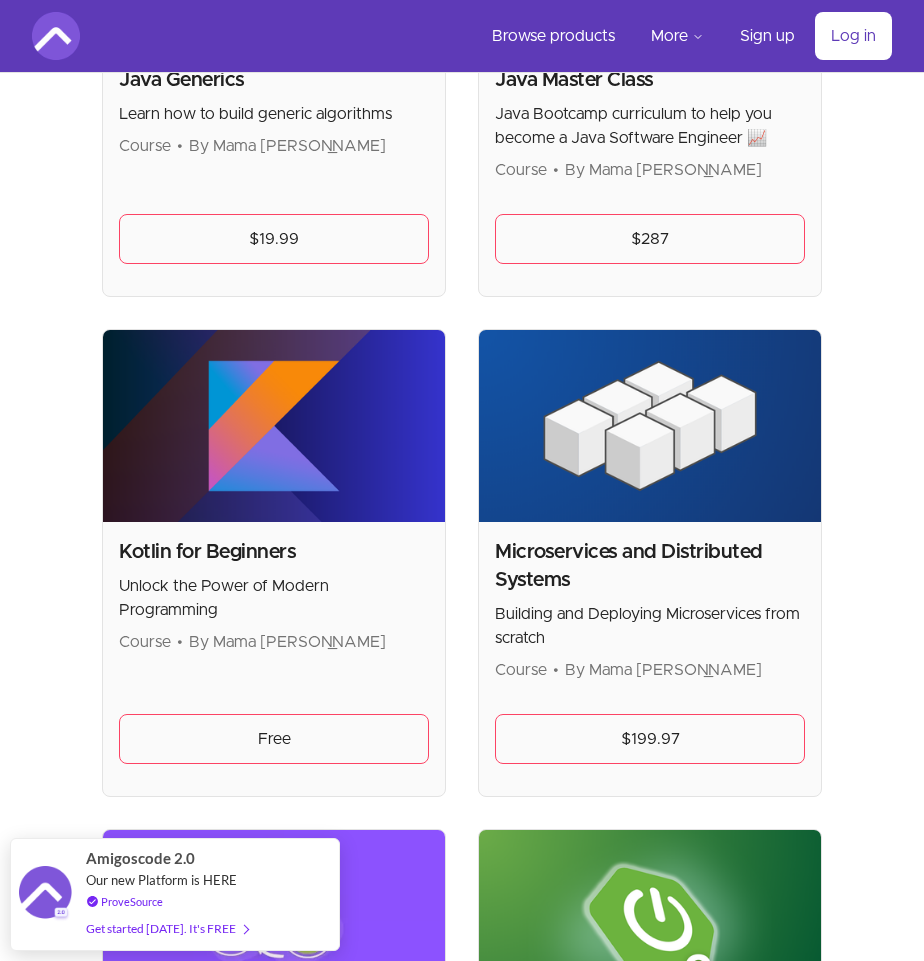 scroll, scrollTop: 1128, scrollLeft: 0, axis: vertical 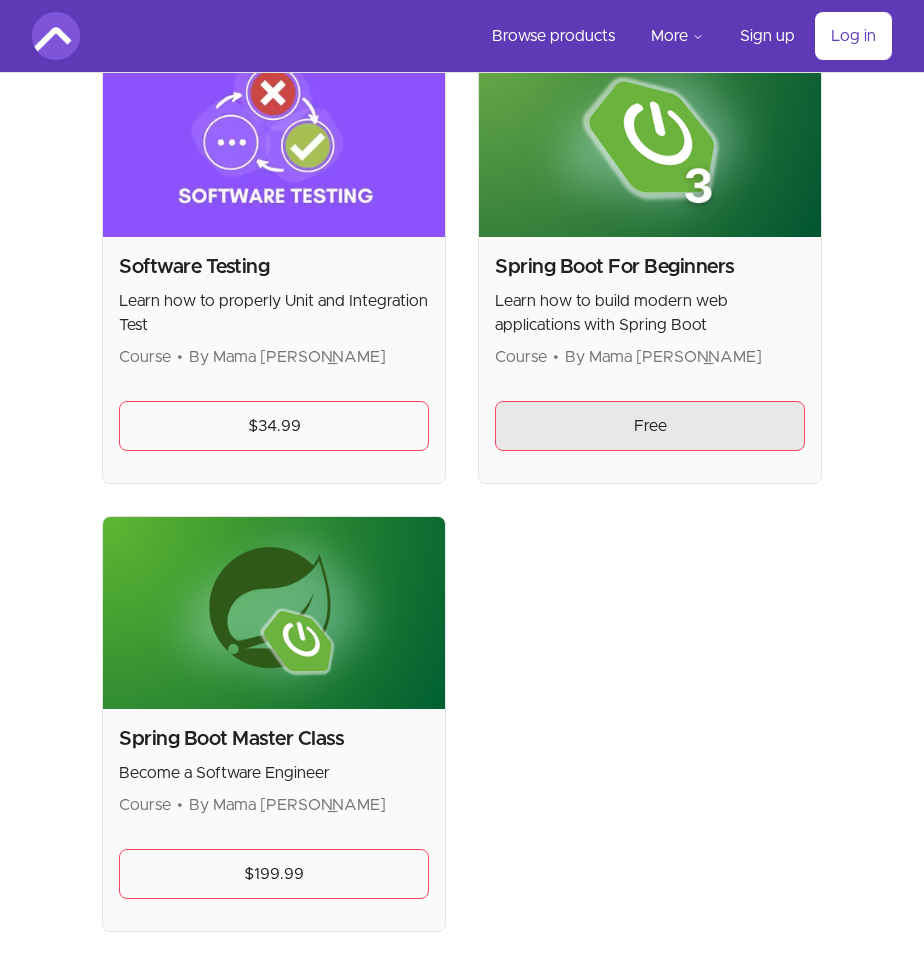 click on "Free" at bounding box center [650, 426] 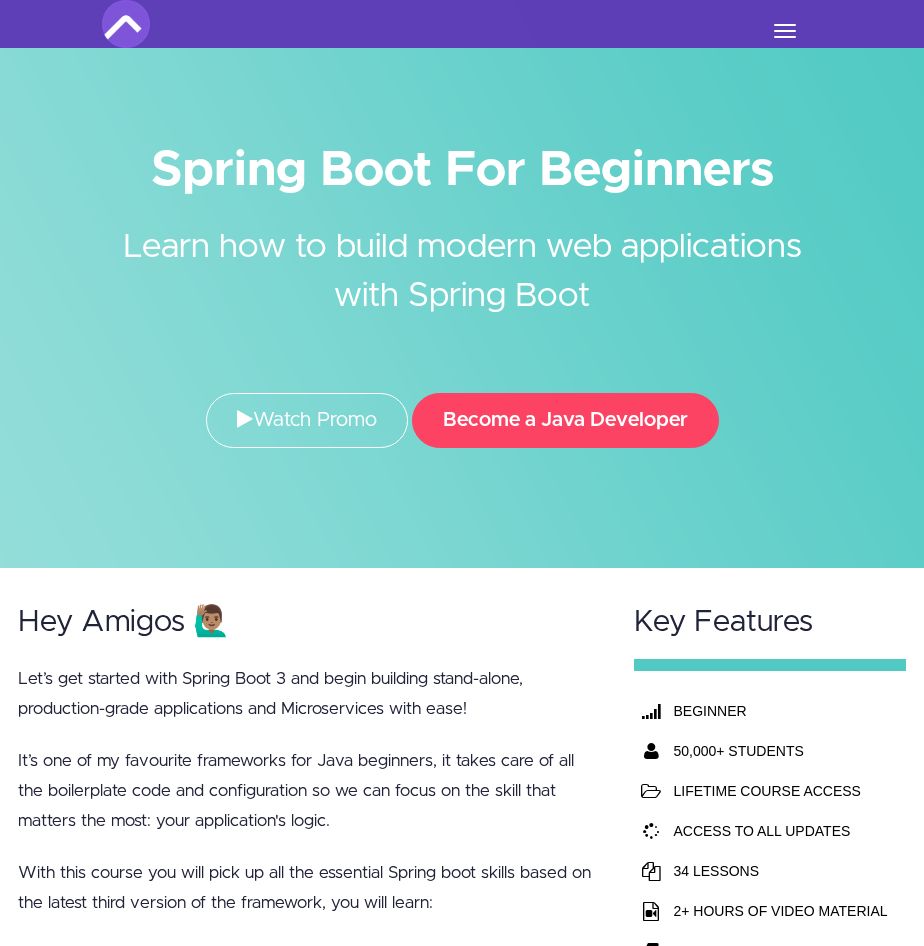 scroll, scrollTop: 0, scrollLeft: 0, axis: both 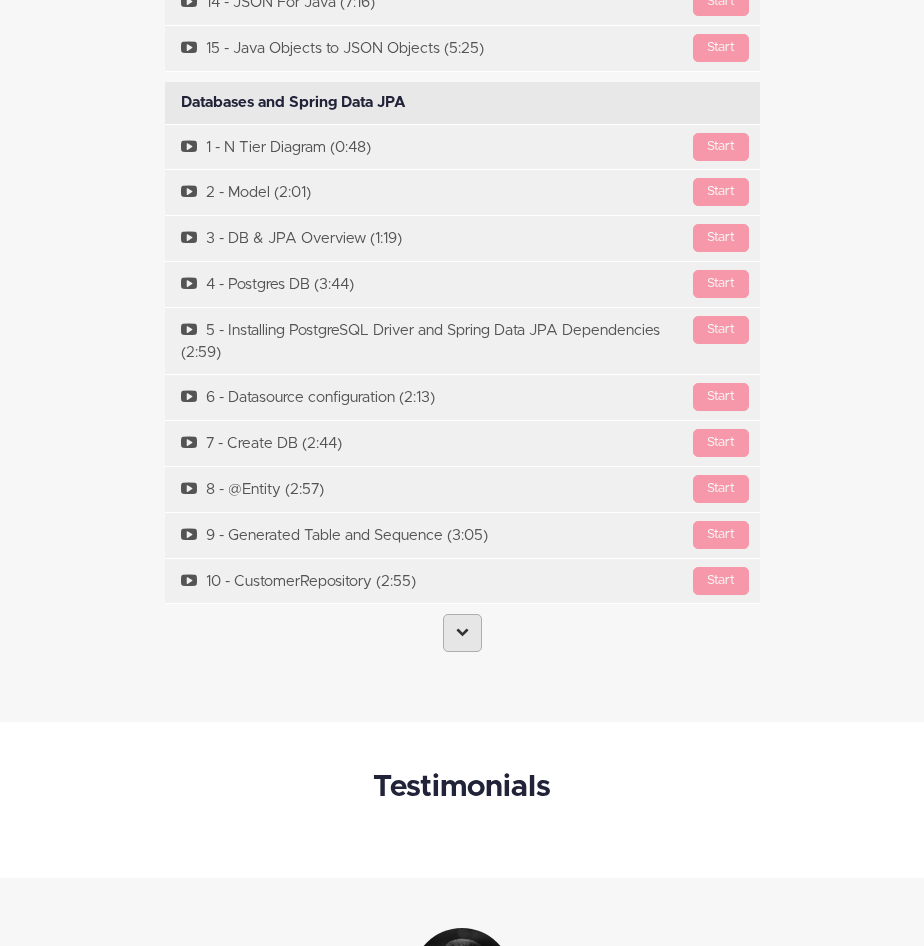 click at bounding box center (462, 633) 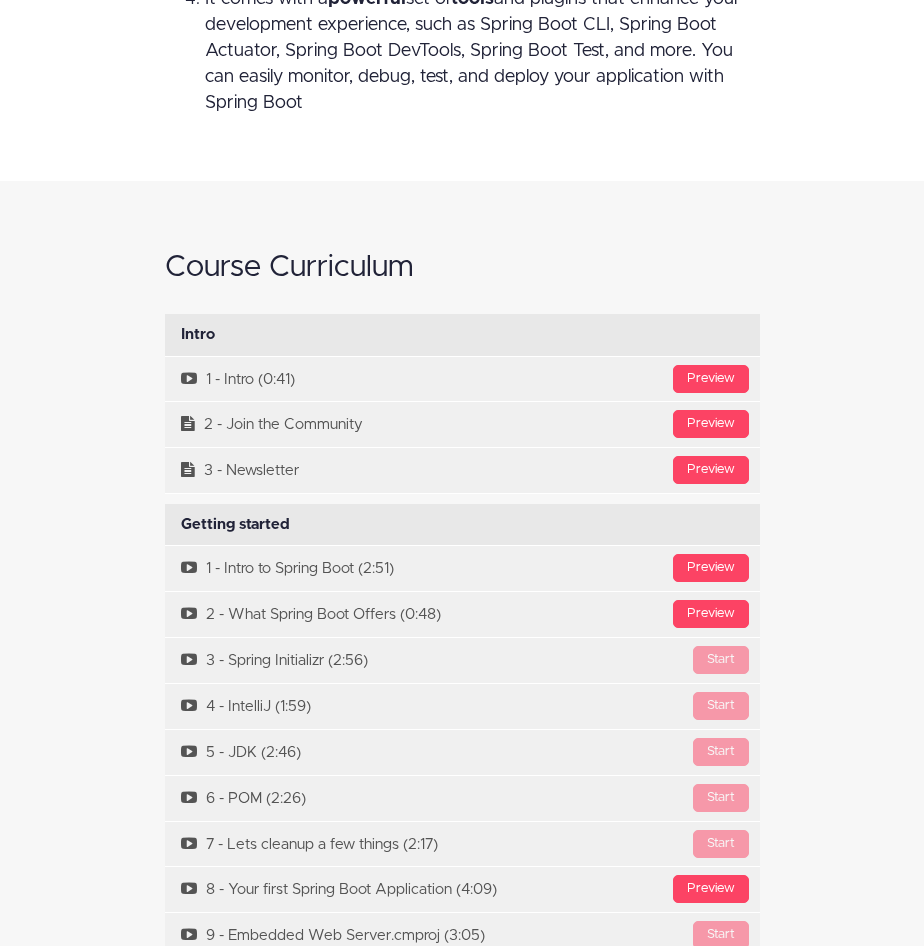 scroll, scrollTop: 5837, scrollLeft: 0, axis: vertical 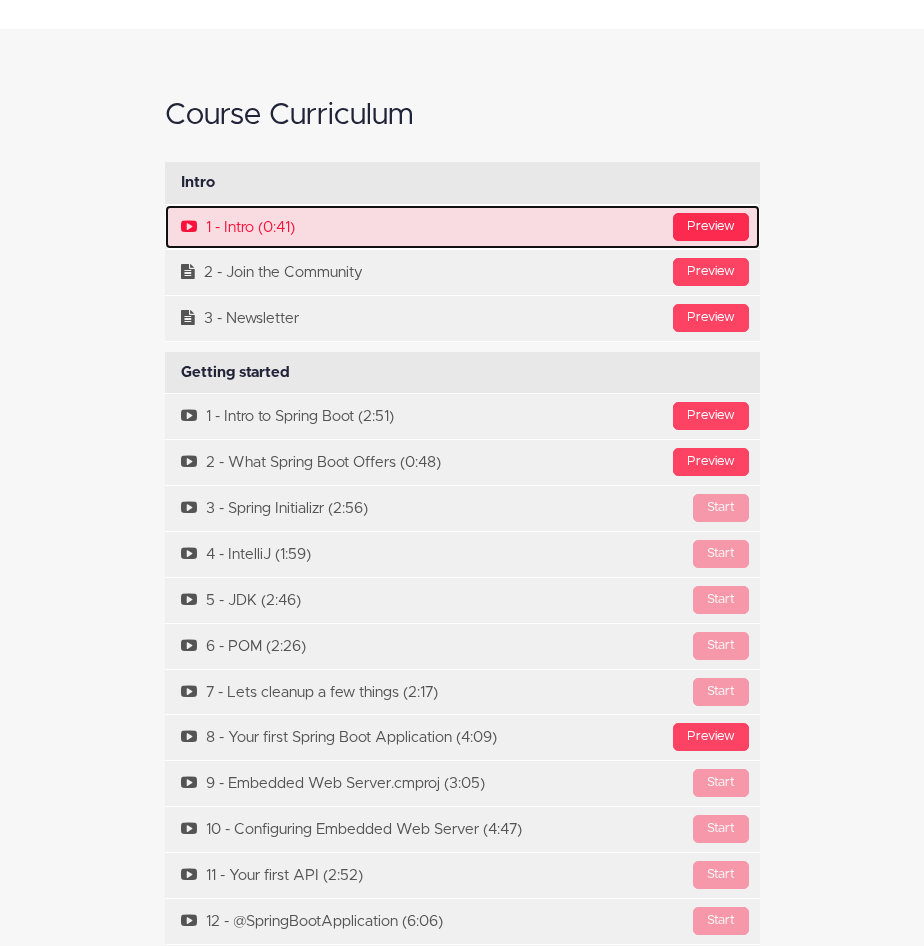 click on "Preview" at bounding box center [711, 227] 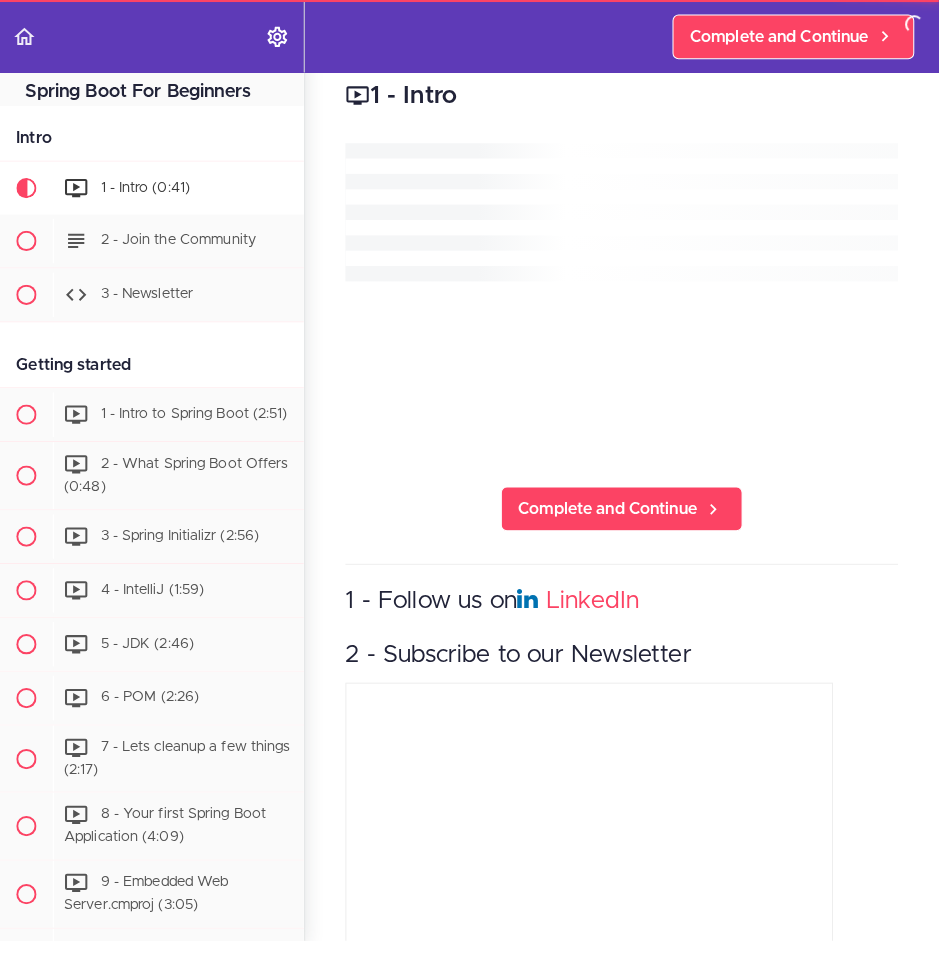 scroll, scrollTop: 0, scrollLeft: 0, axis: both 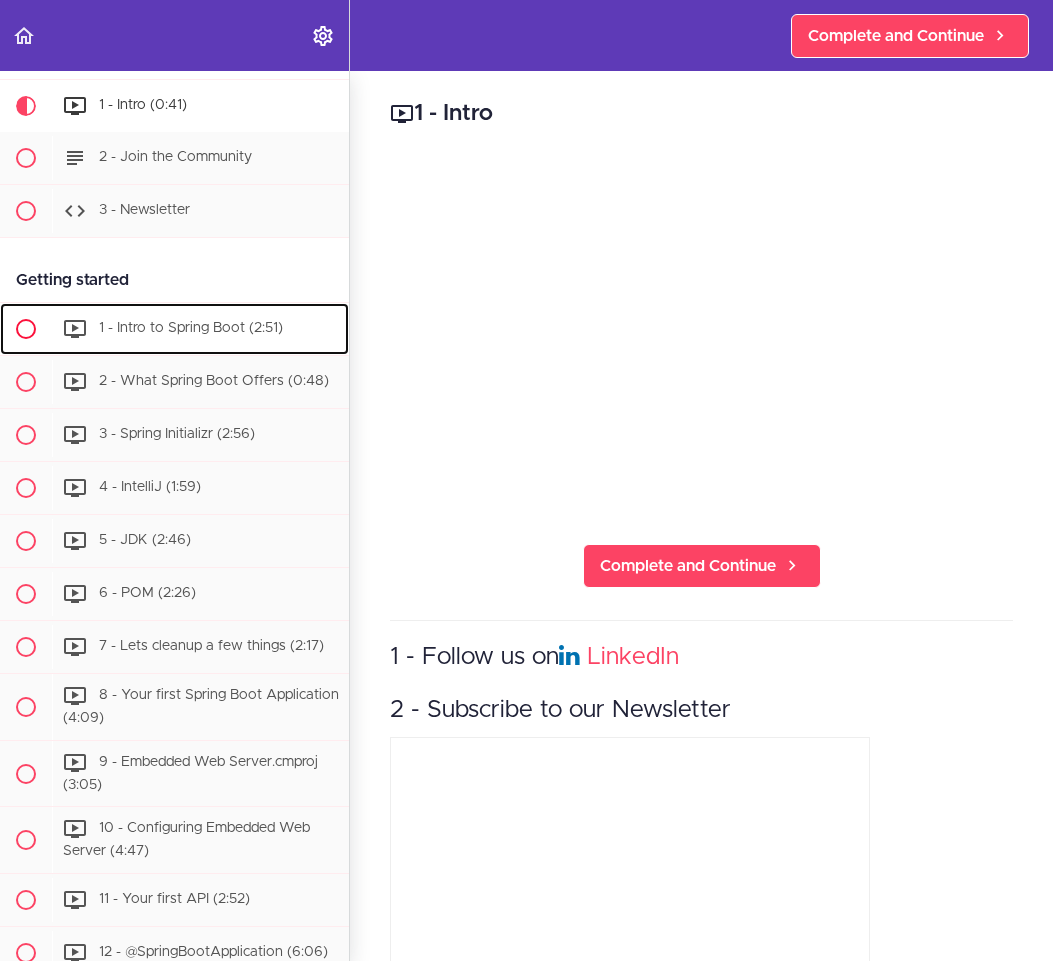 click on "1 - Intro to Spring Boot
(2:51)" at bounding box center (191, 328) 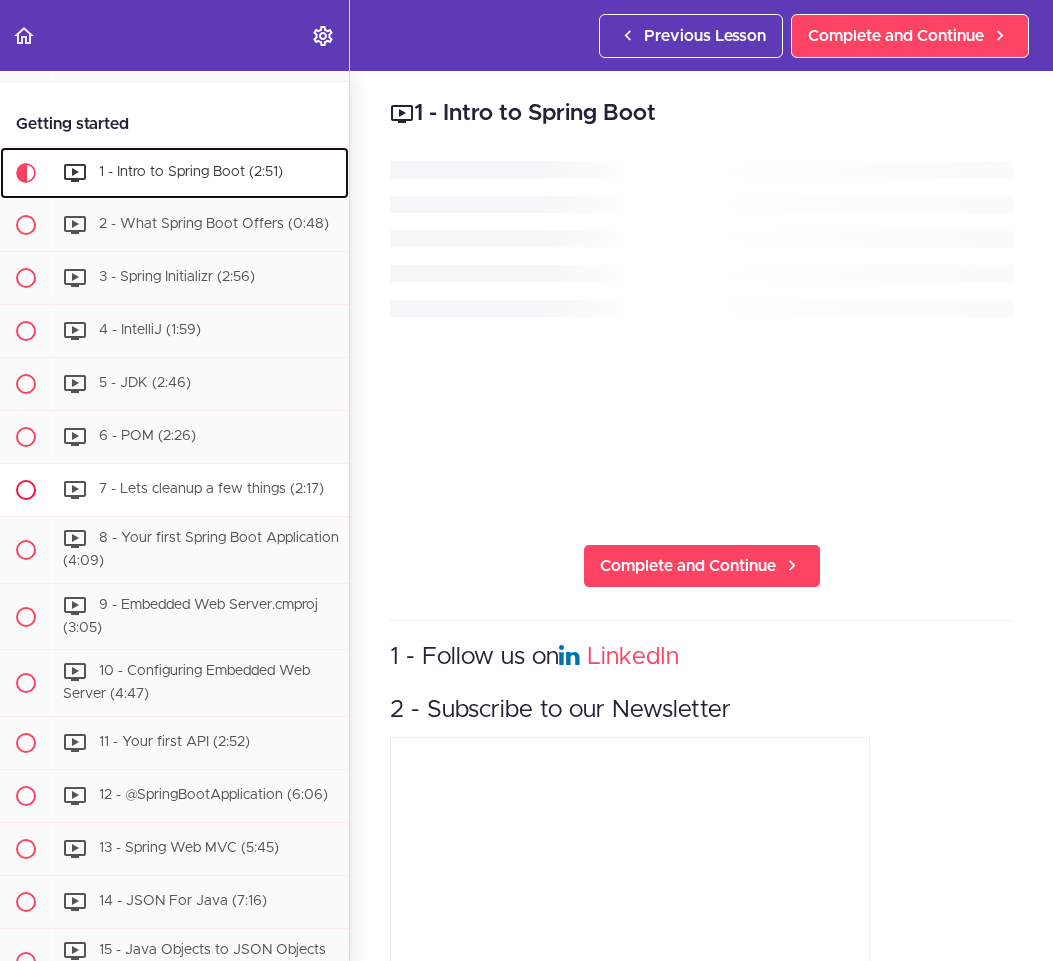 scroll, scrollTop: 331, scrollLeft: 0, axis: vertical 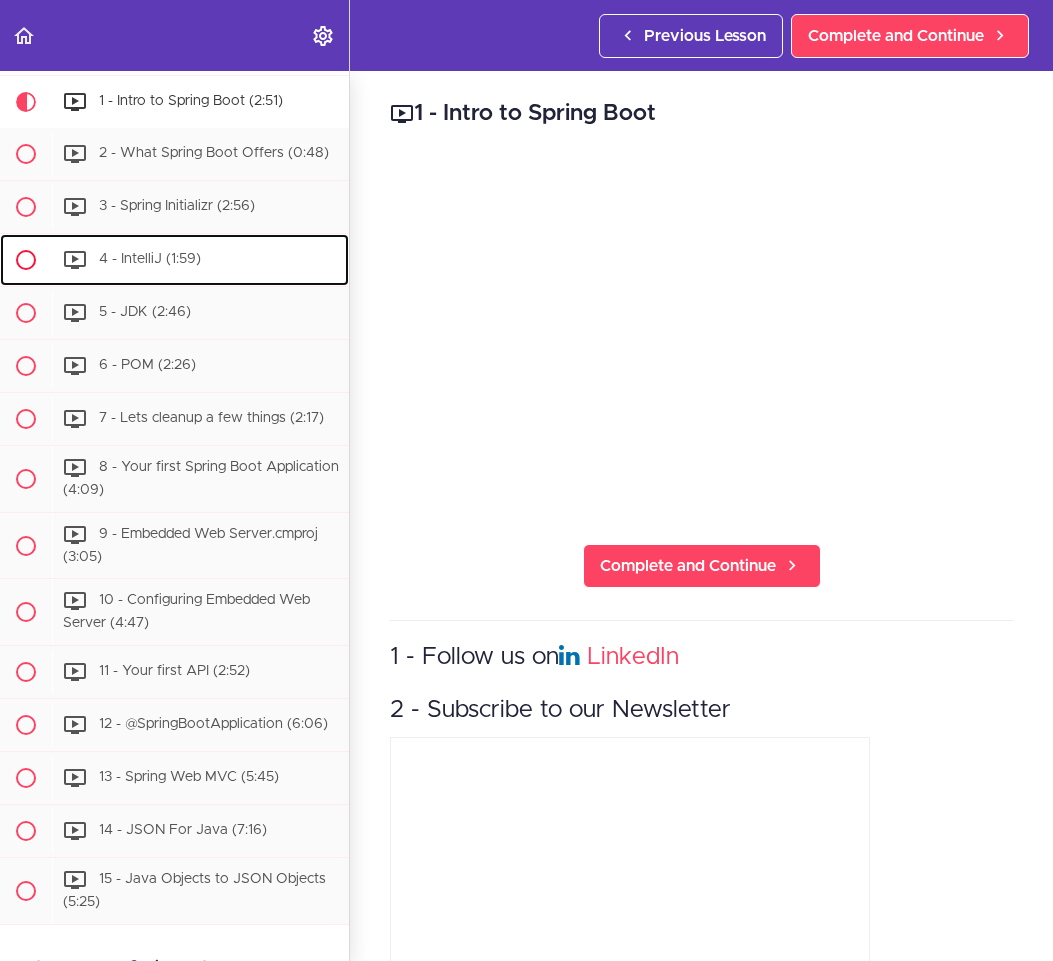 click on "4 - IntelliJ
(1:59)" at bounding box center (200, 260) 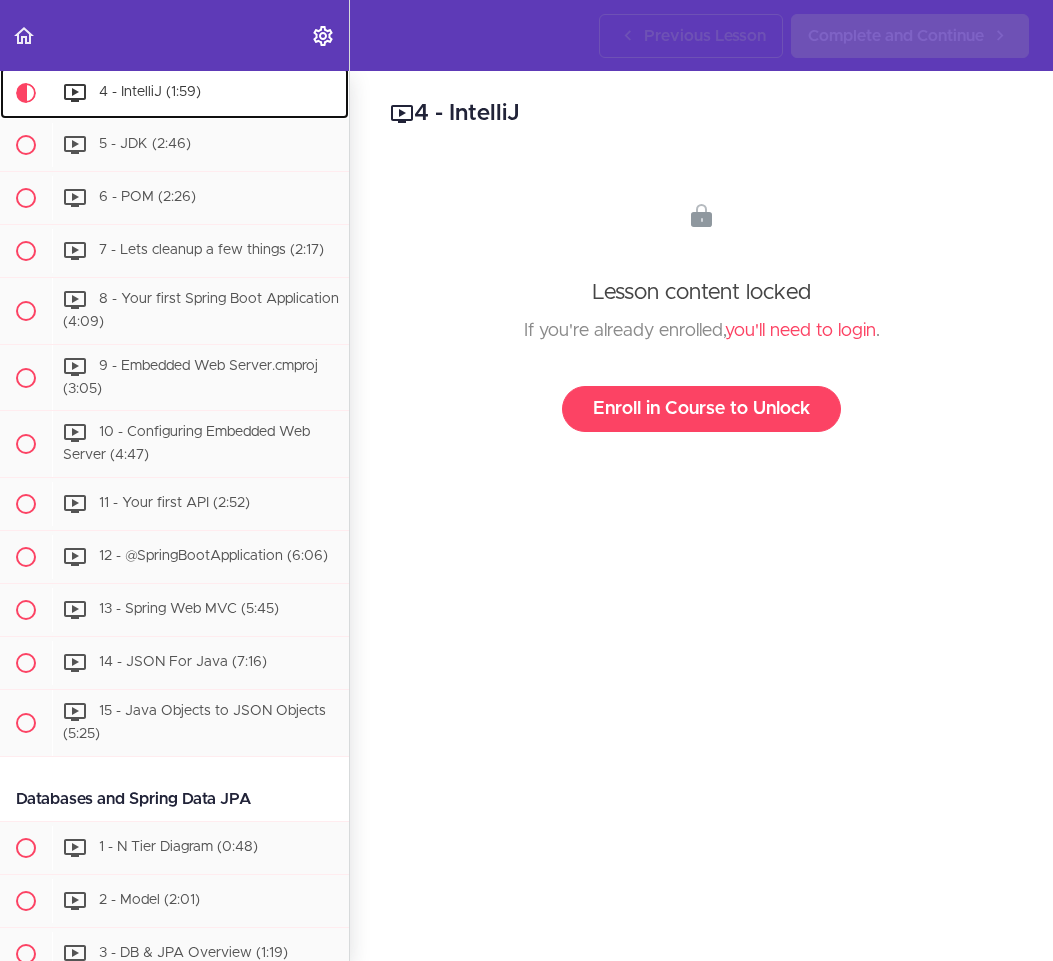 scroll, scrollTop: 504, scrollLeft: 0, axis: vertical 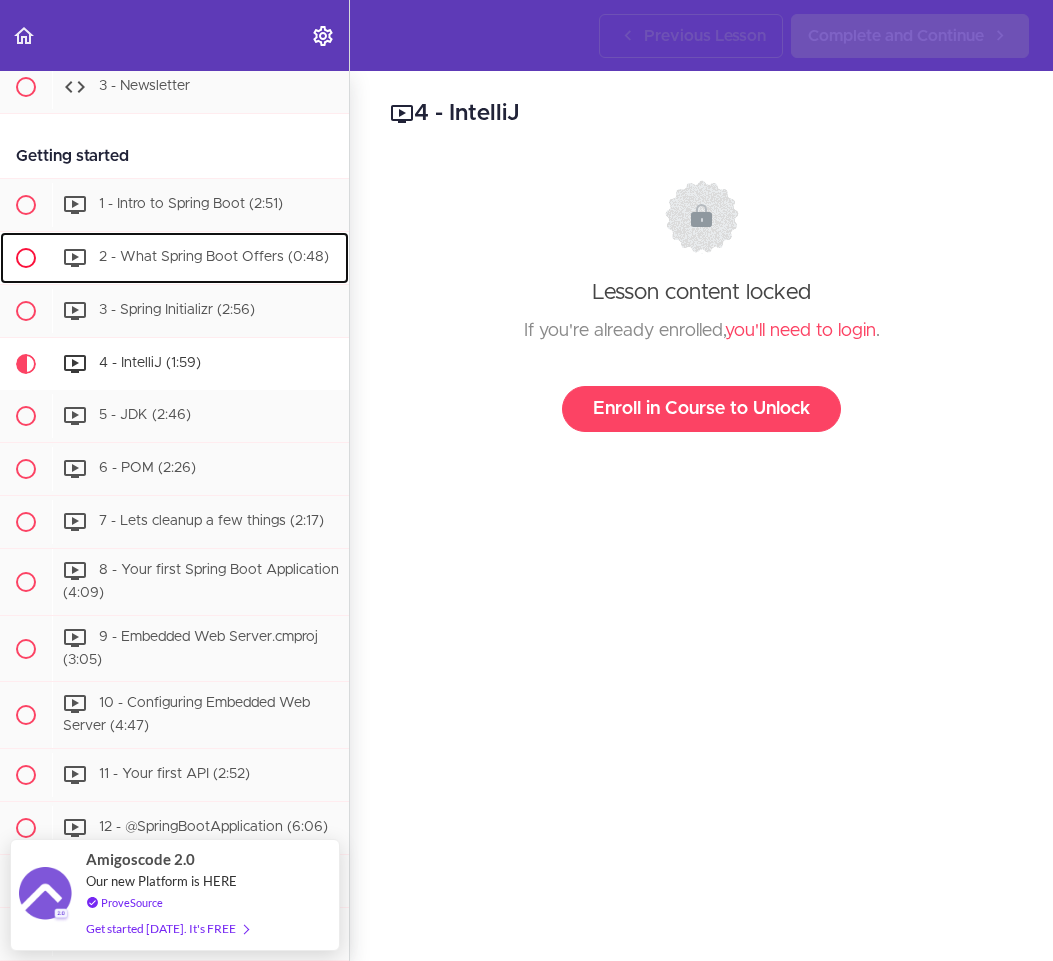click on "2 - What Spring Boot Offers
(0:48)" at bounding box center (214, 257) 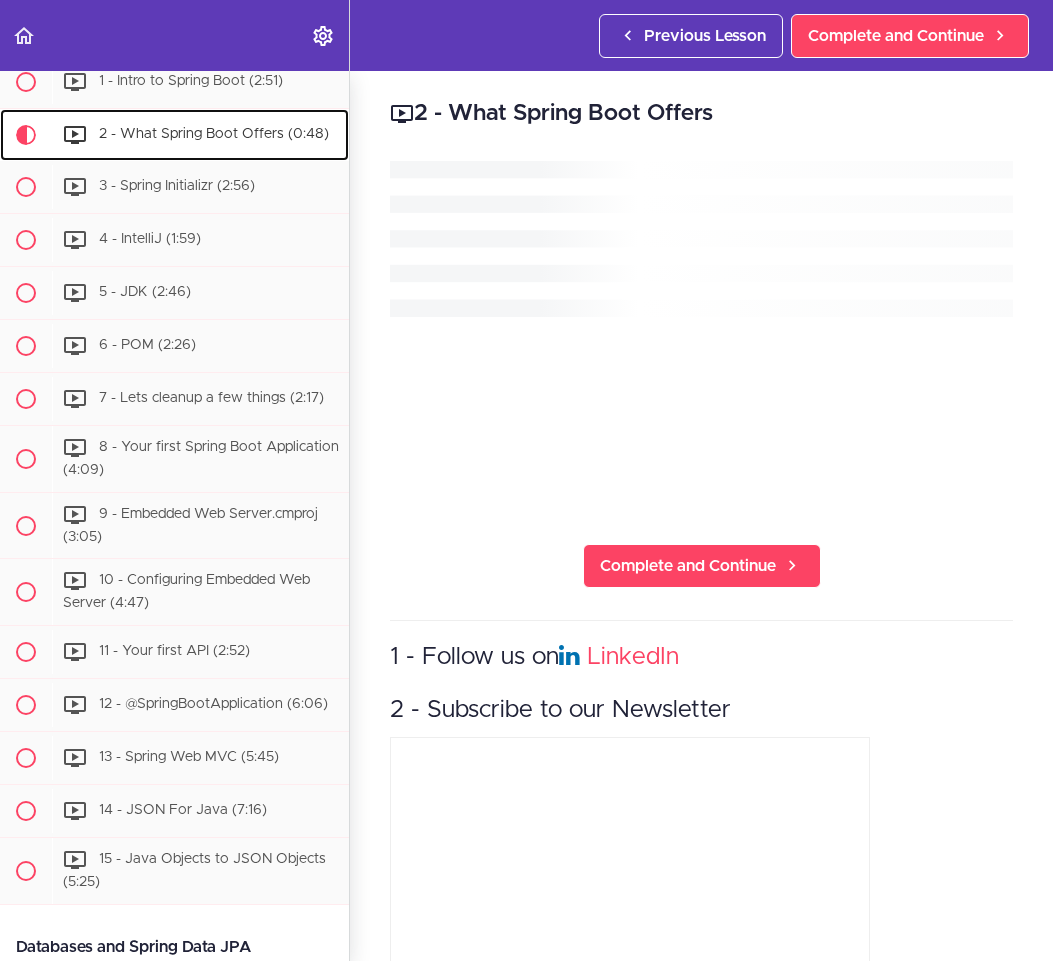 scroll, scrollTop: 384, scrollLeft: 0, axis: vertical 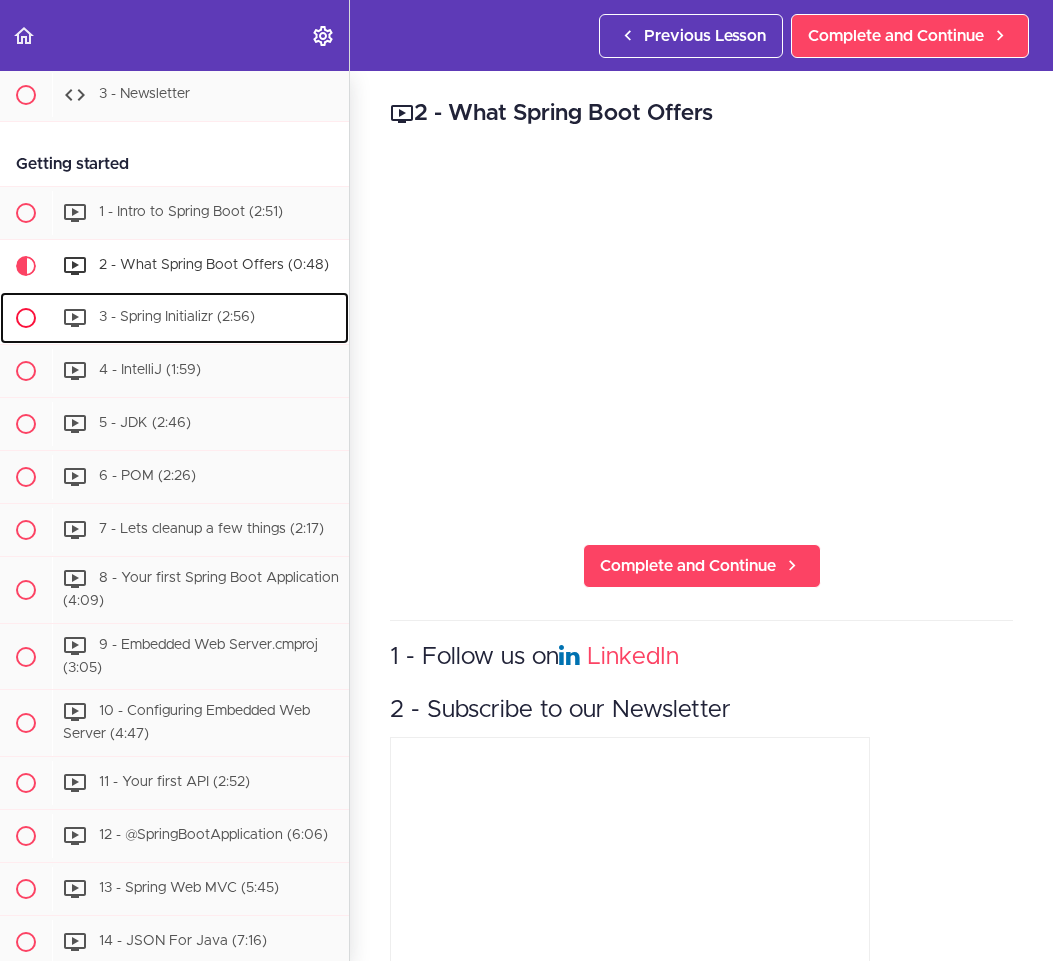 click on "3 - Spring Initializr
(2:56)" at bounding box center [177, 317] 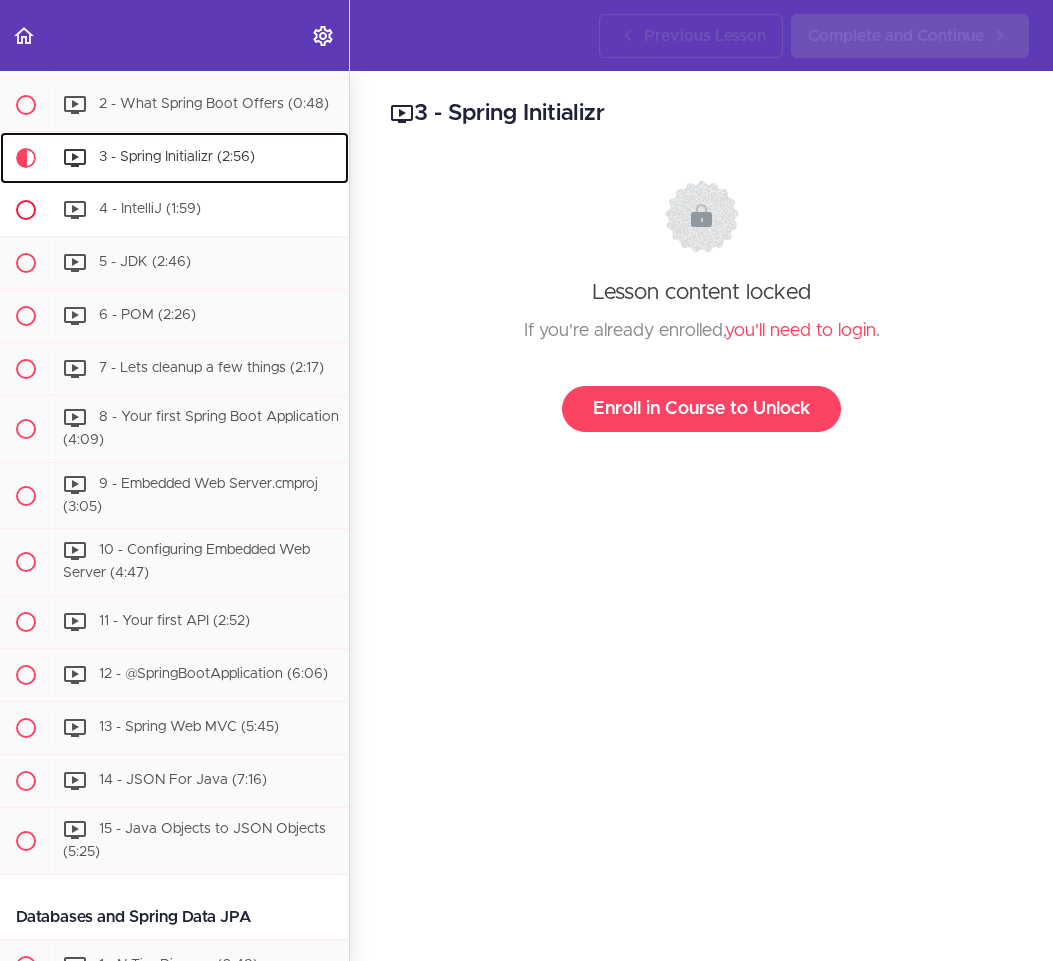 scroll, scrollTop: 451, scrollLeft: 0, axis: vertical 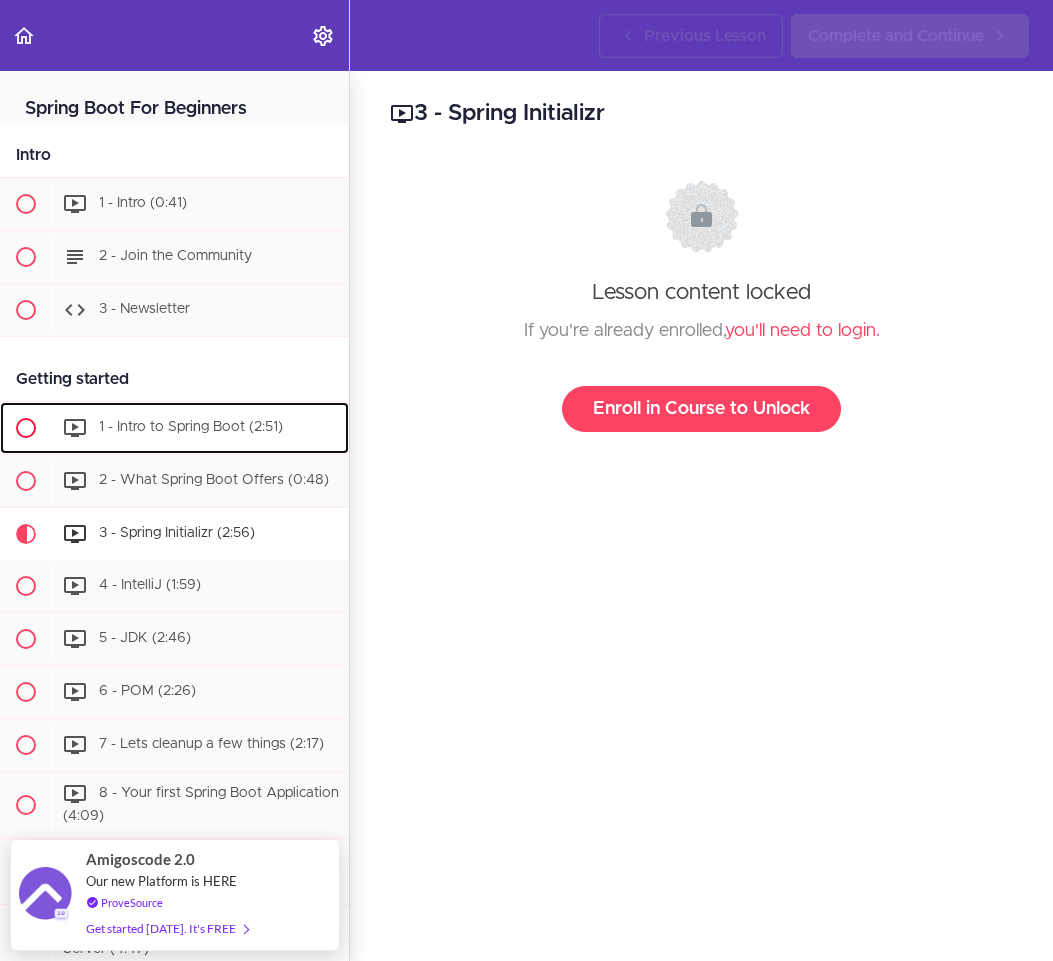 click on "1 - Intro to Spring Boot
(2:51)" at bounding box center [191, 427] 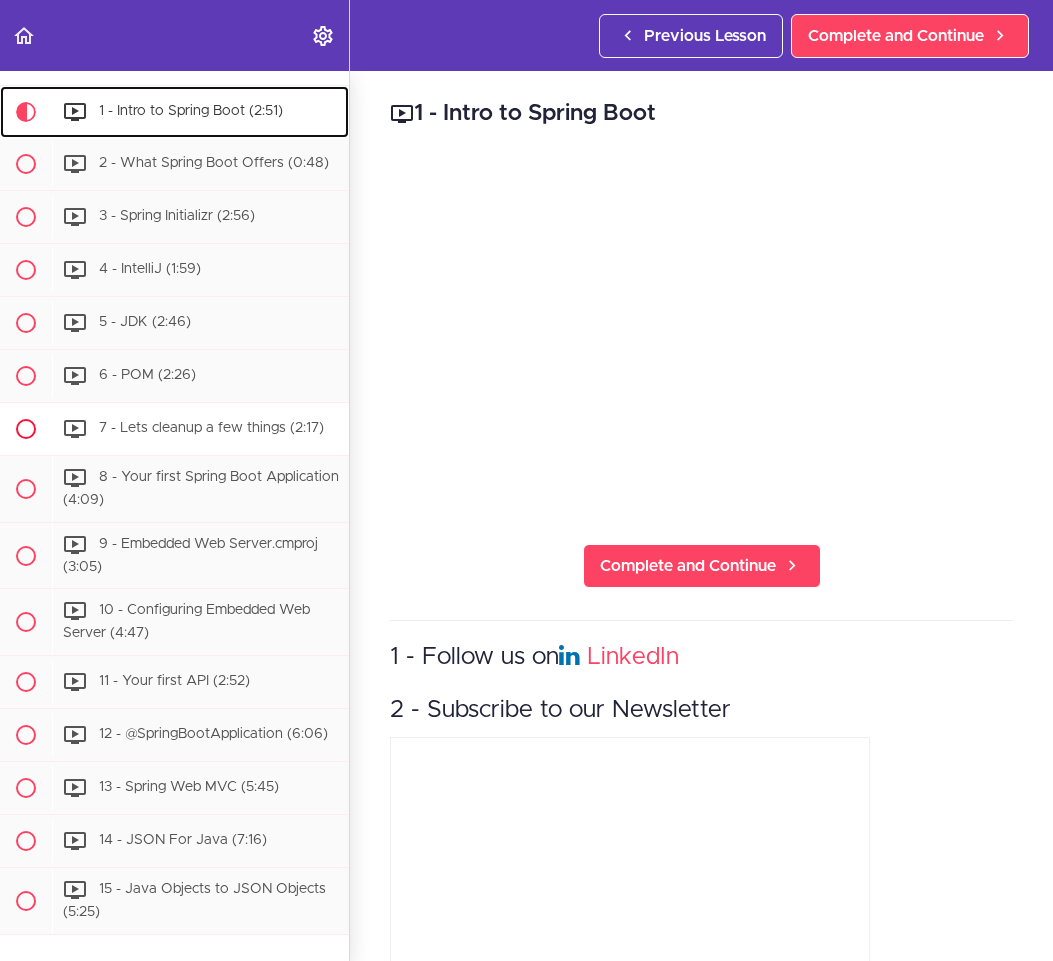 scroll, scrollTop: 326, scrollLeft: 0, axis: vertical 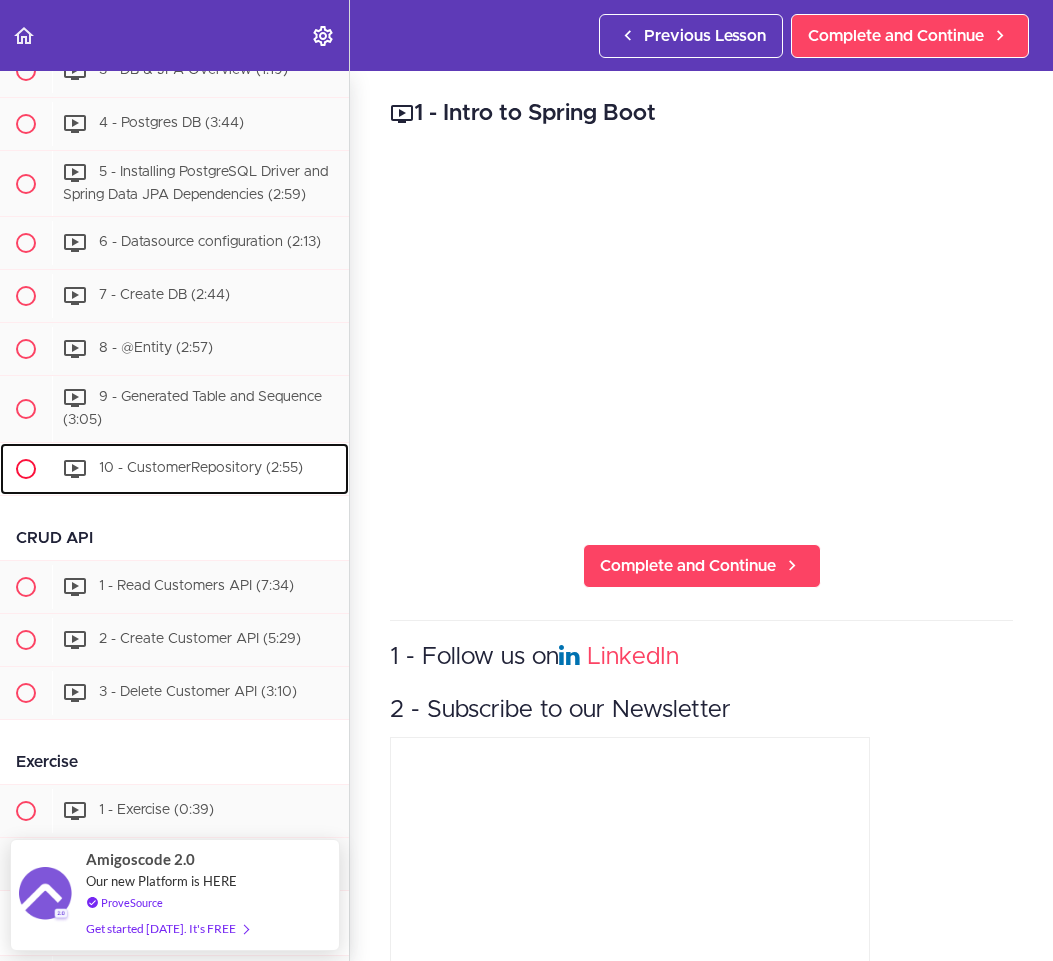click on "10 - CustomerRepository
(2:55)" at bounding box center [201, 468] 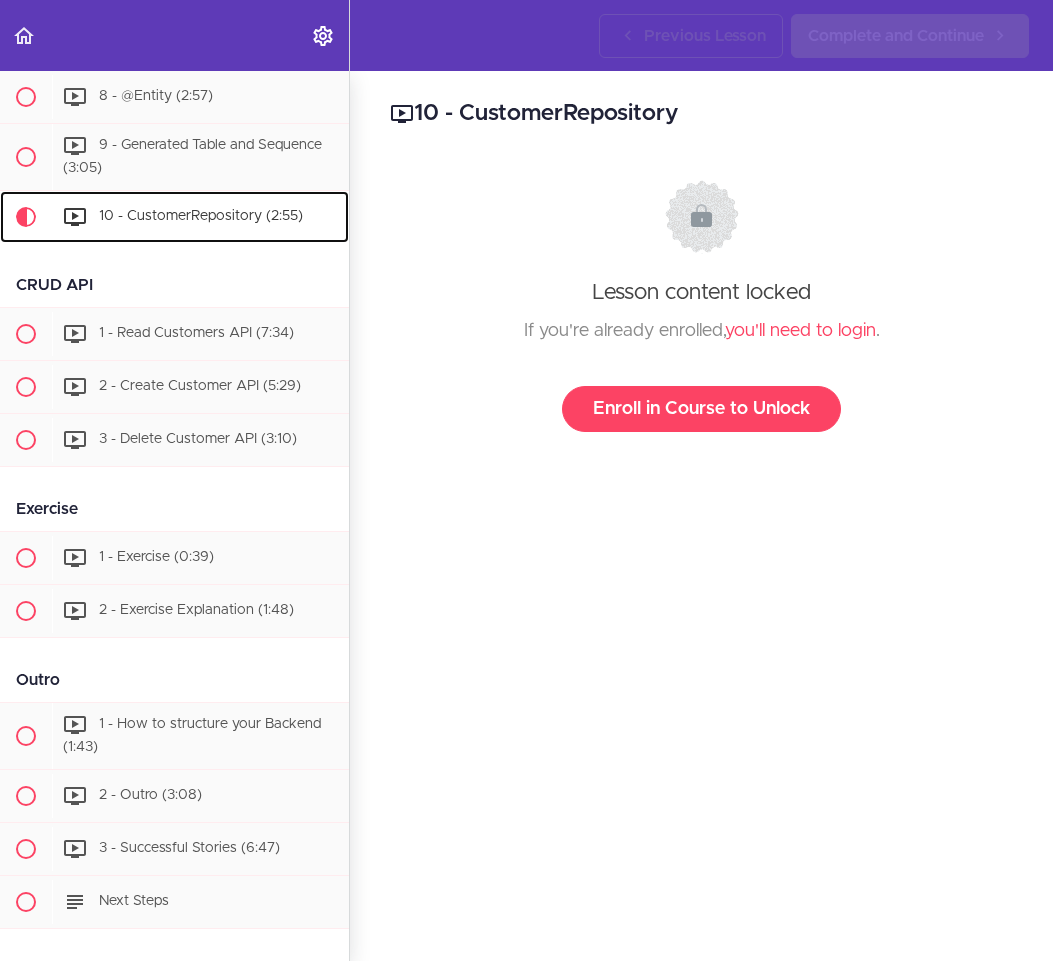 scroll, scrollTop: 1799, scrollLeft: 0, axis: vertical 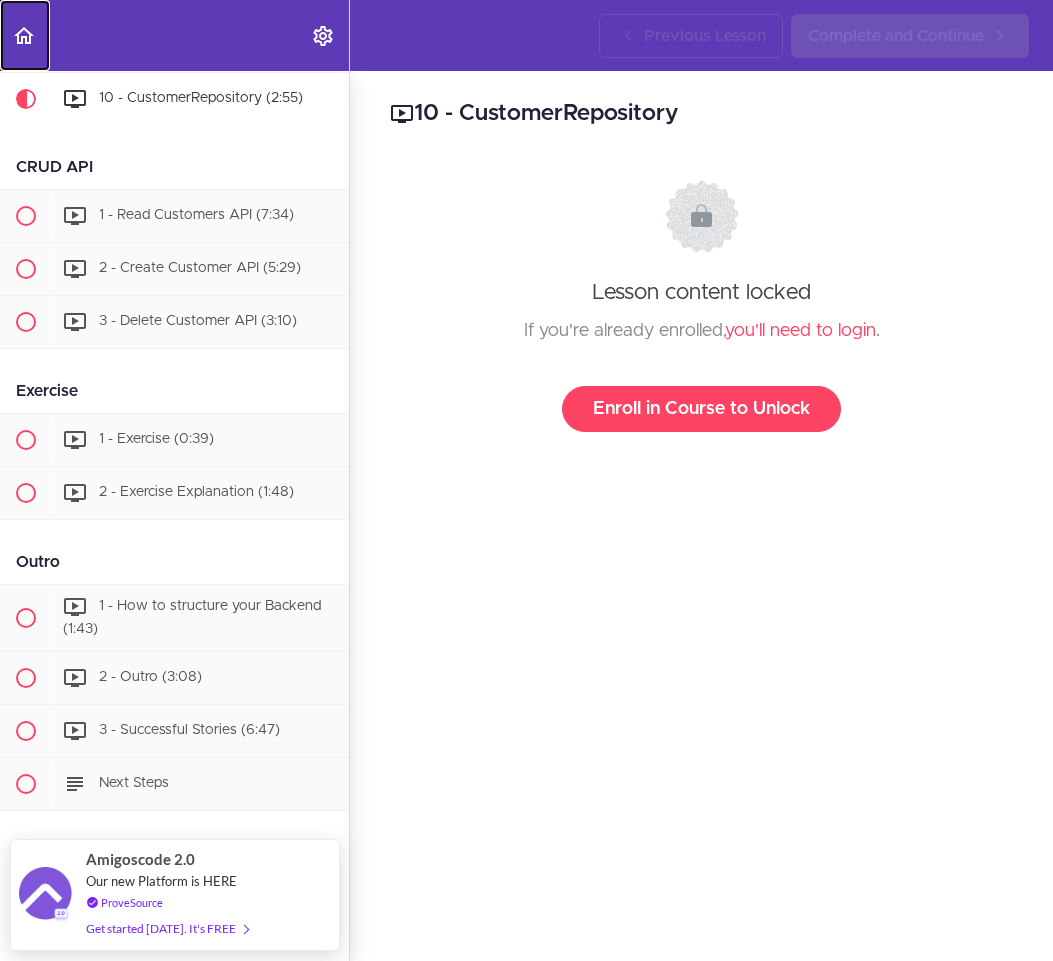 click at bounding box center [25, 35] 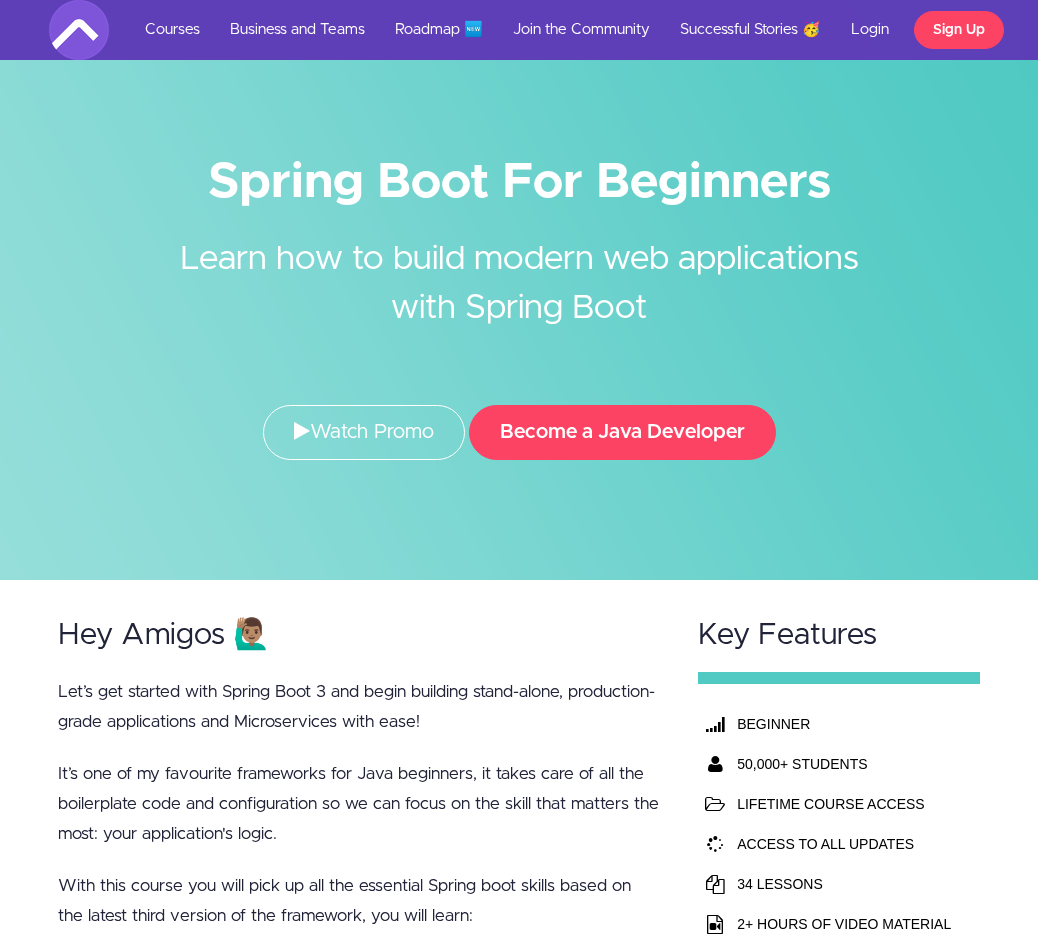 scroll, scrollTop: 0, scrollLeft: 0, axis: both 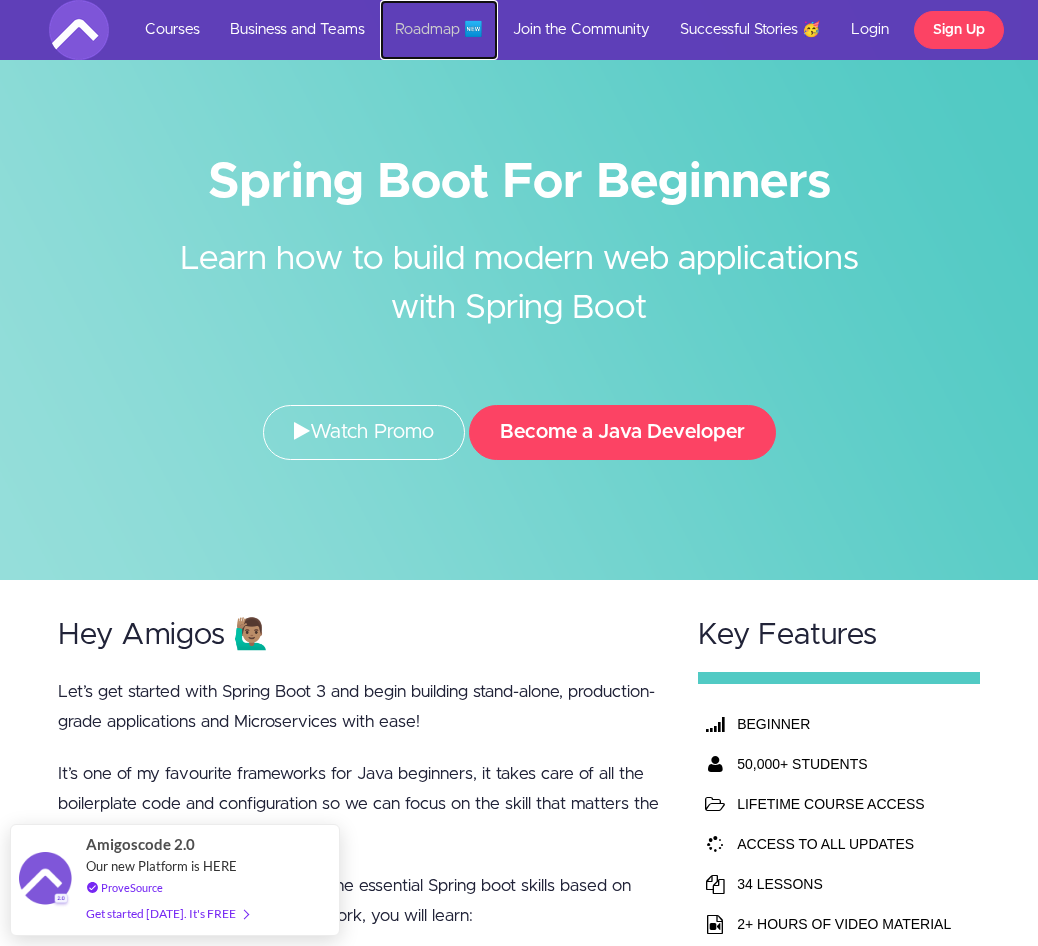 click on "Roadmap 🆕" at bounding box center [439, 30] 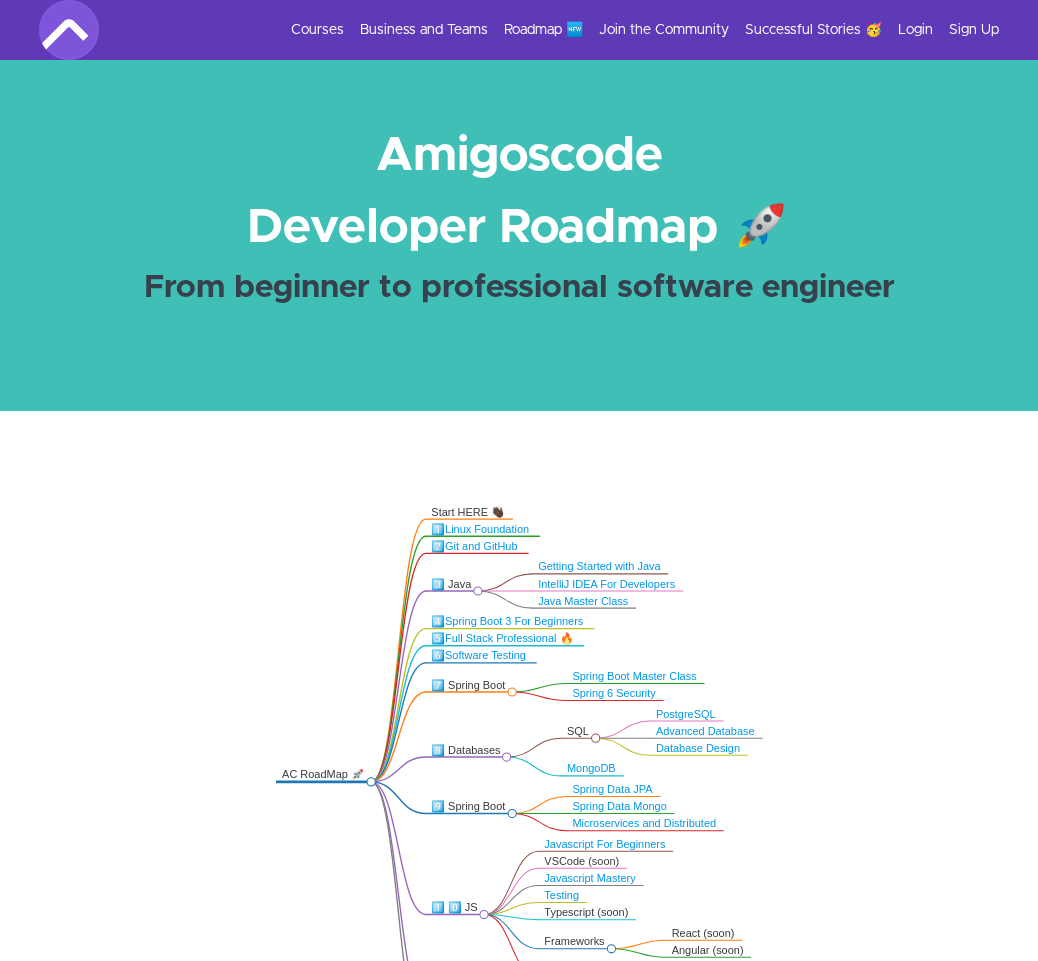 scroll, scrollTop: 0, scrollLeft: 0, axis: both 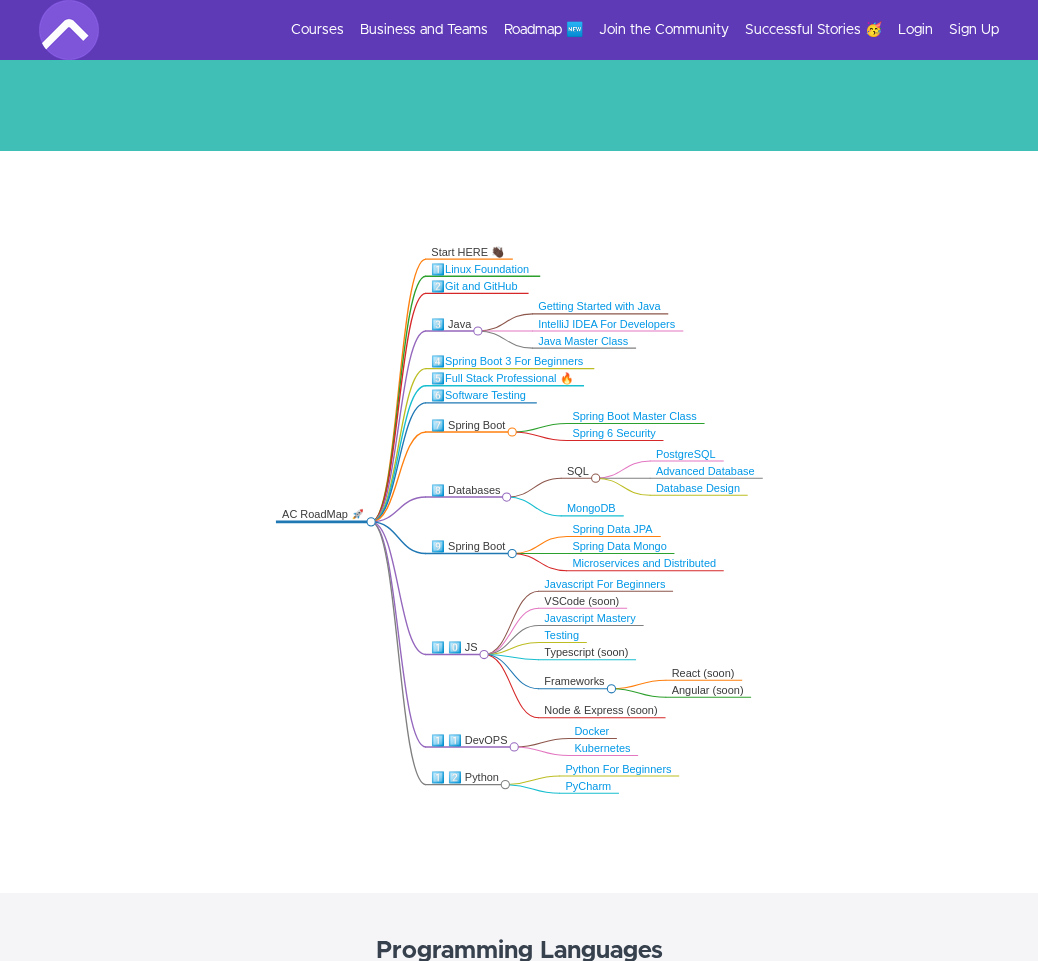 click on "Java Master Class" 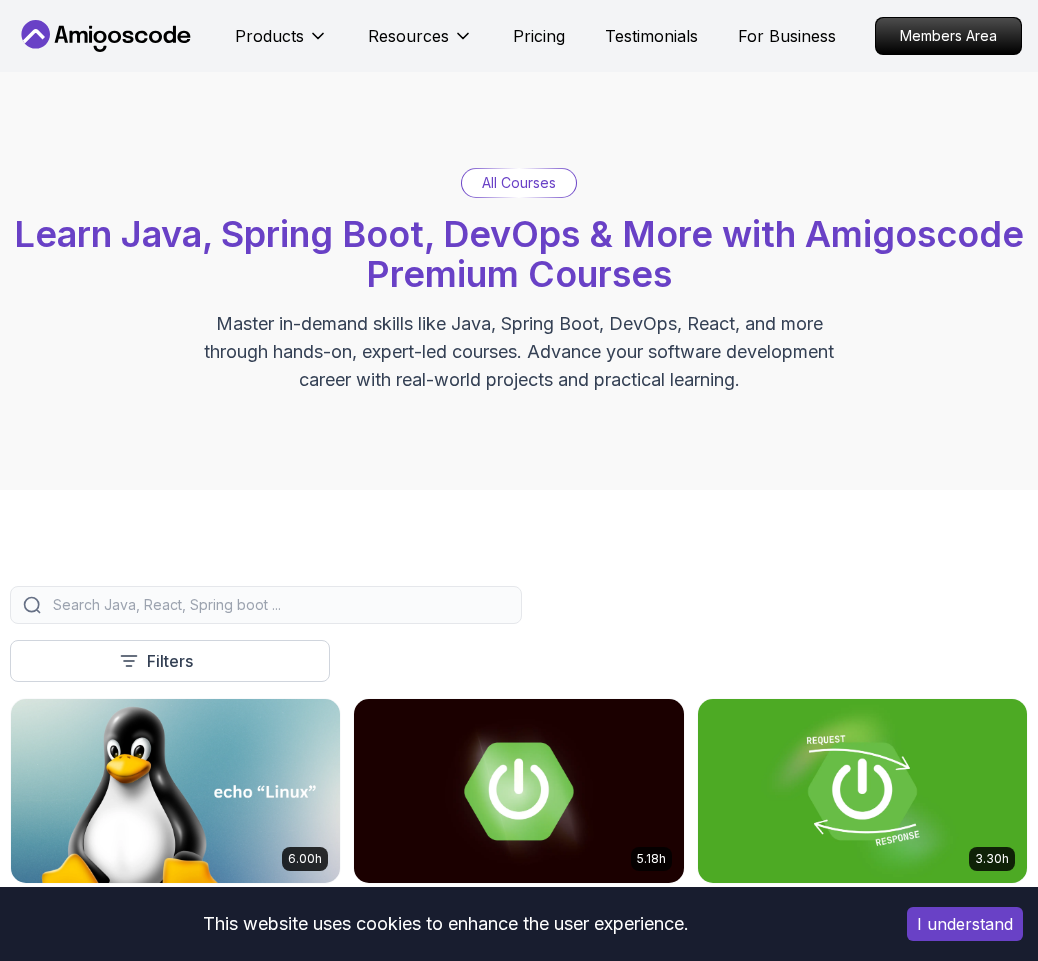 scroll, scrollTop: 0, scrollLeft: 0, axis: both 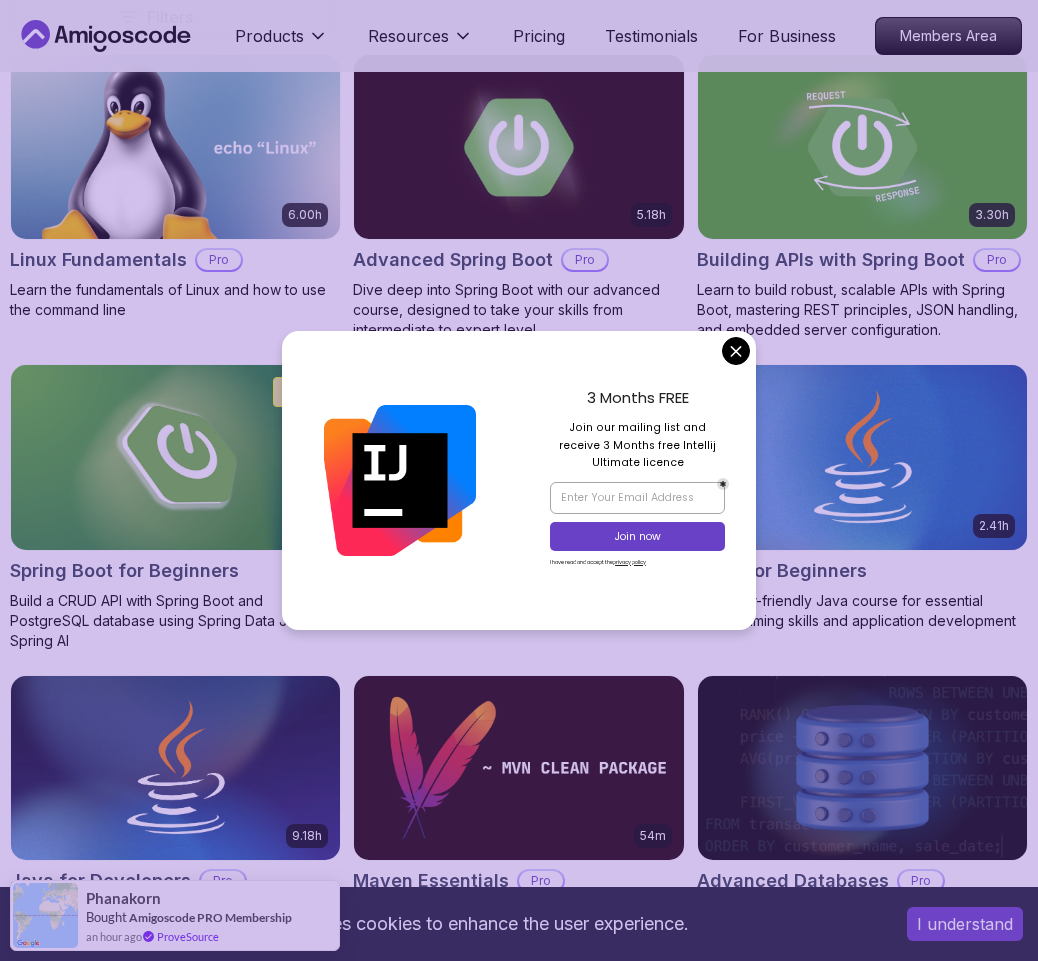 click on "This website uses cookies to enhance the user experience. I understand Products Resources Pricing Testimonials For Business Members Area Products Resources Pricing Testimonials For Business Members Area All Courses Learn Java, Spring Boot, DevOps & More with Amigoscode Premium Courses Master in-demand skills like Java, Spring Boot, DevOps, React, and more through hands-on, expert-led courses. Advance your software development career with real-world projects and practical learning. Filters Filters Type Course Build Price Pro Free Instructors [PERSON_NAME] [PERSON_NAME] Duration 0-1 Hour 1-3 Hours +3 Hours Track Front End Back End Dev Ops Full Stack Level Junior Mid-level Senior 6.00h Linux Fundamentals Pro Learn the fundamentals of Linux and how to use the command line 5.18h Advanced Spring Boot Pro Dive deep into Spring Boot with our advanced course, designed to take your skills from intermediate to expert level. 3.30h Building APIs with Spring Boot Pro 1.67h NEW Spring Boot for Beginners 6.65h NEW Pro 2.41h Pro" at bounding box center [519, 4410] 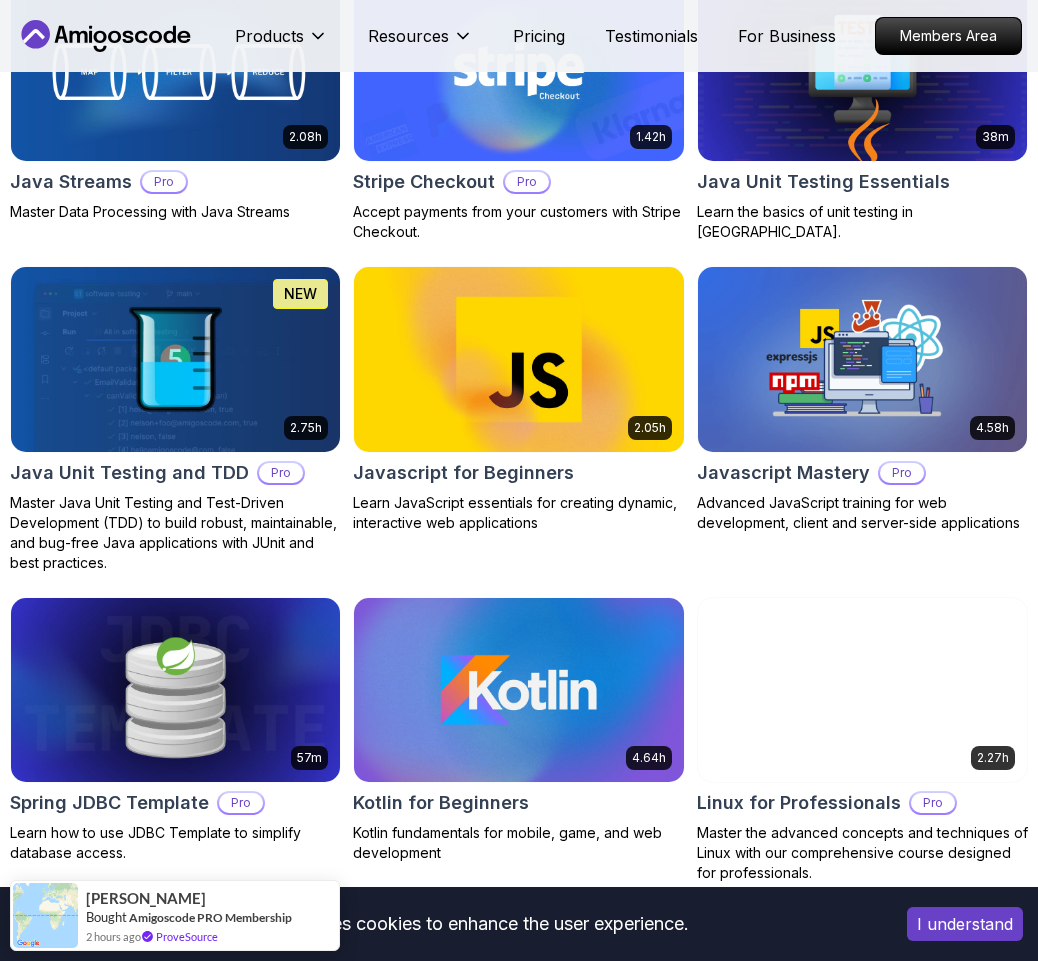 scroll, scrollTop: 3196, scrollLeft: 0, axis: vertical 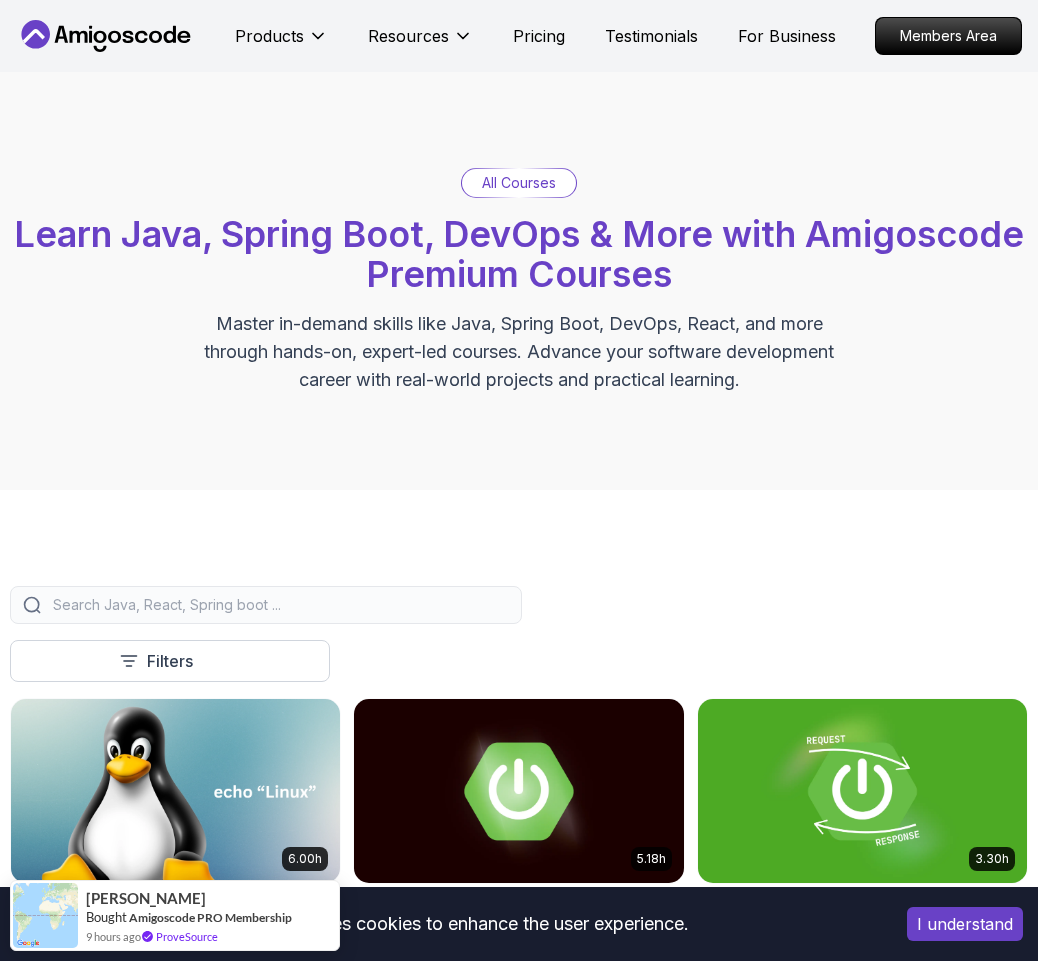 click at bounding box center [279, 605] 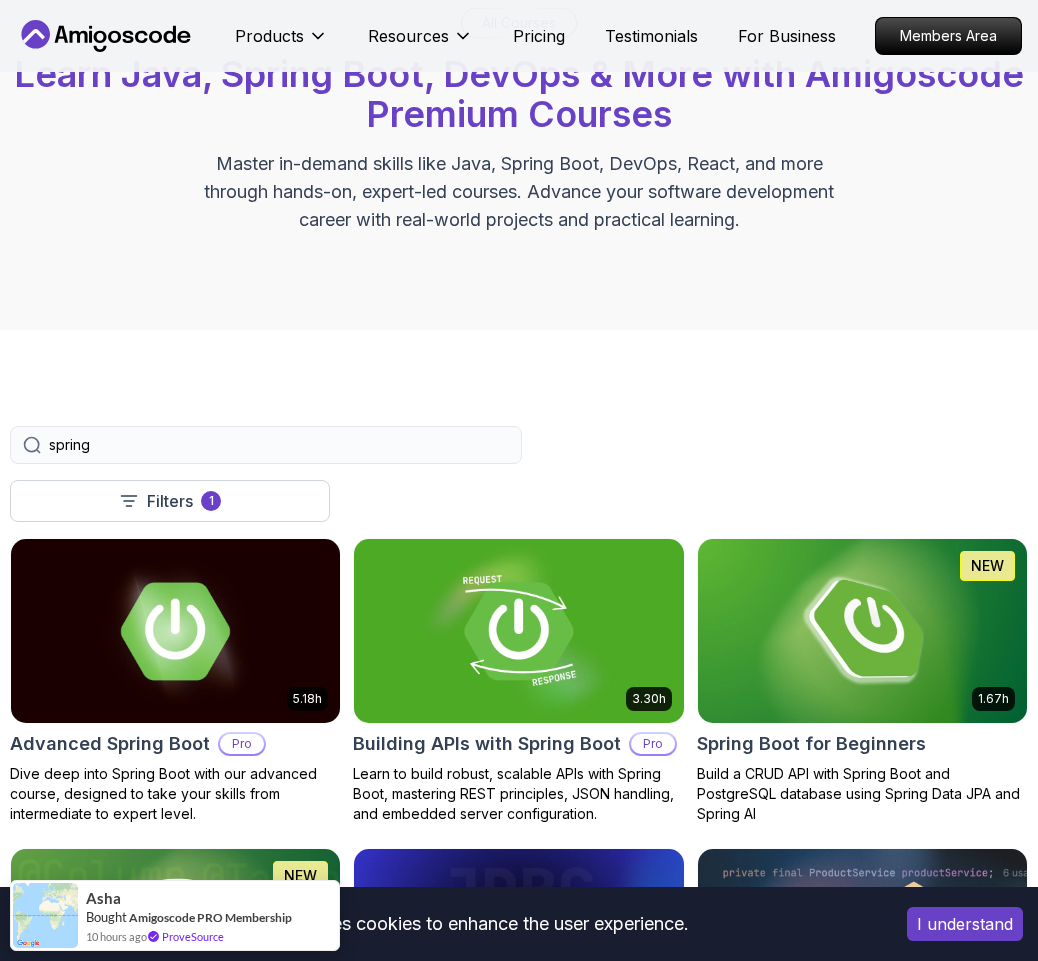 scroll, scrollTop: 0, scrollLeft: 0, axis: both 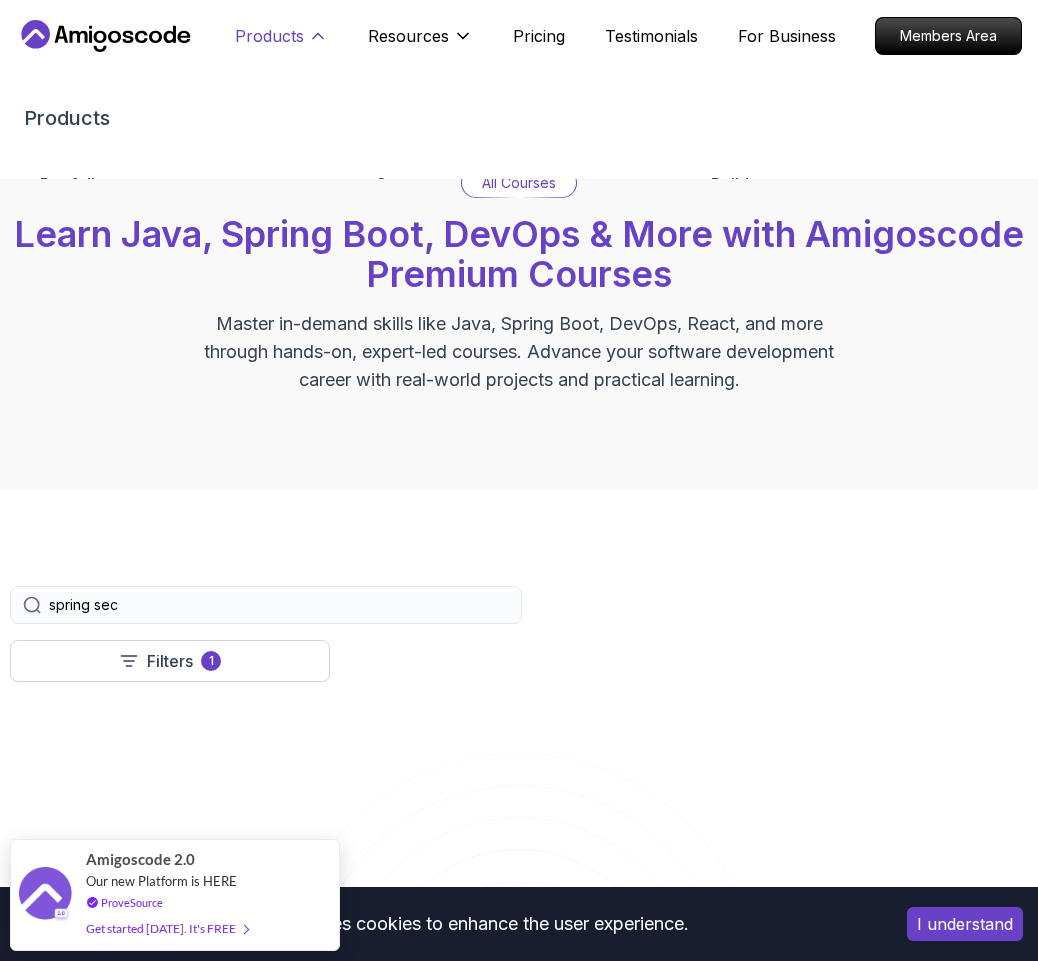 type on "spring sec" 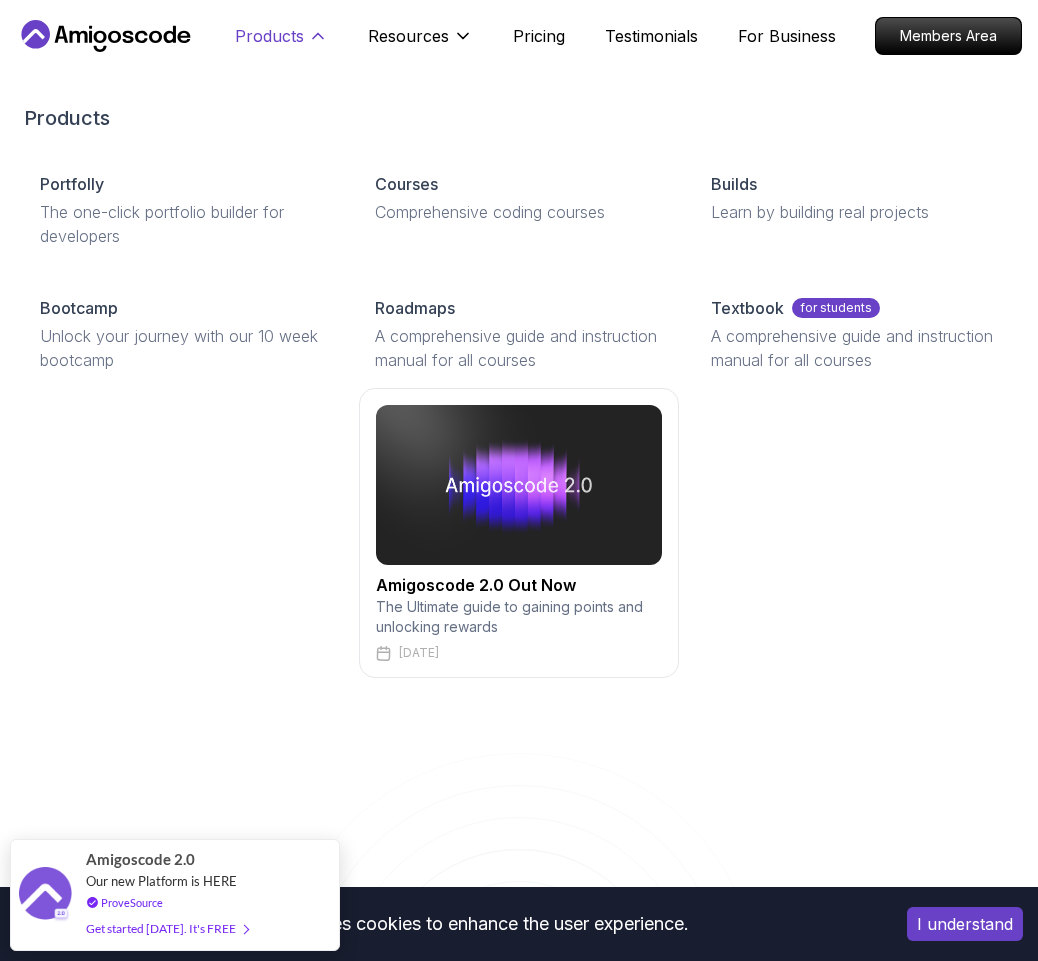 click on "Products" at bounding box center [269, 36] 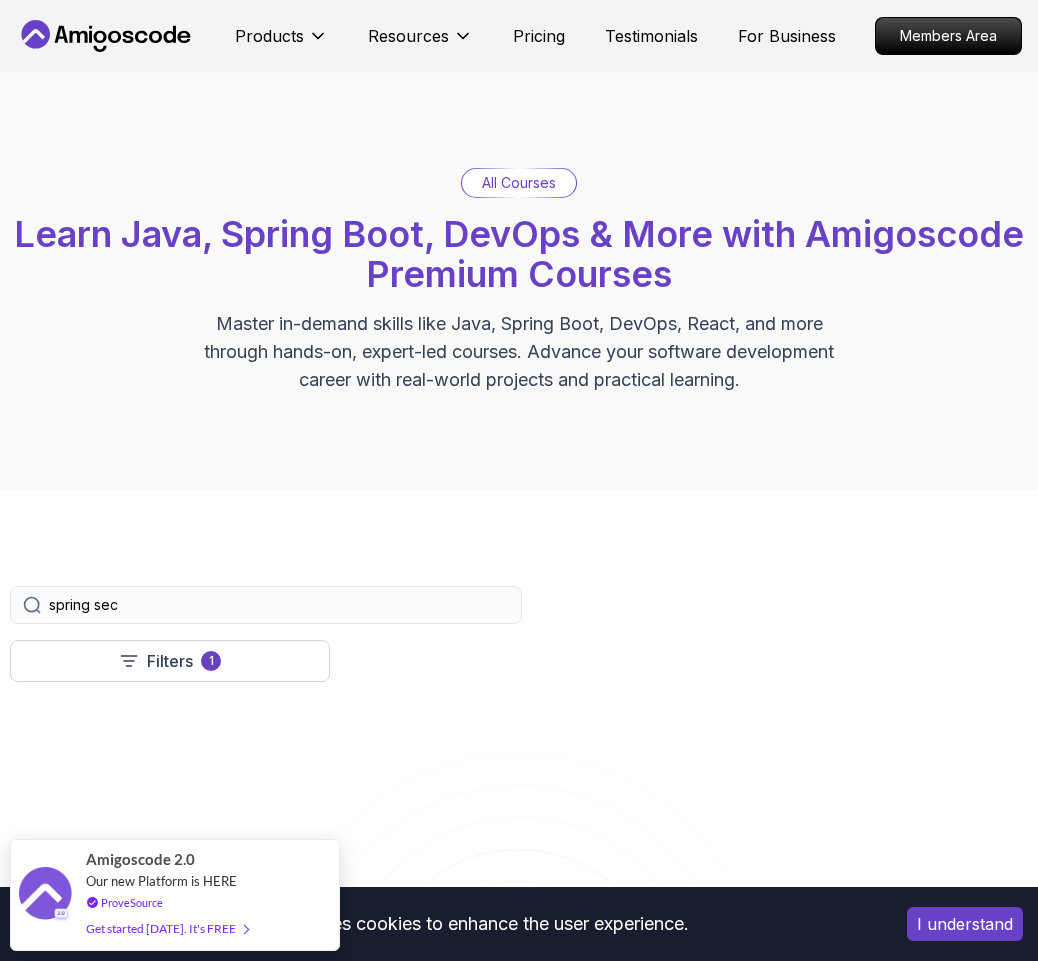 click 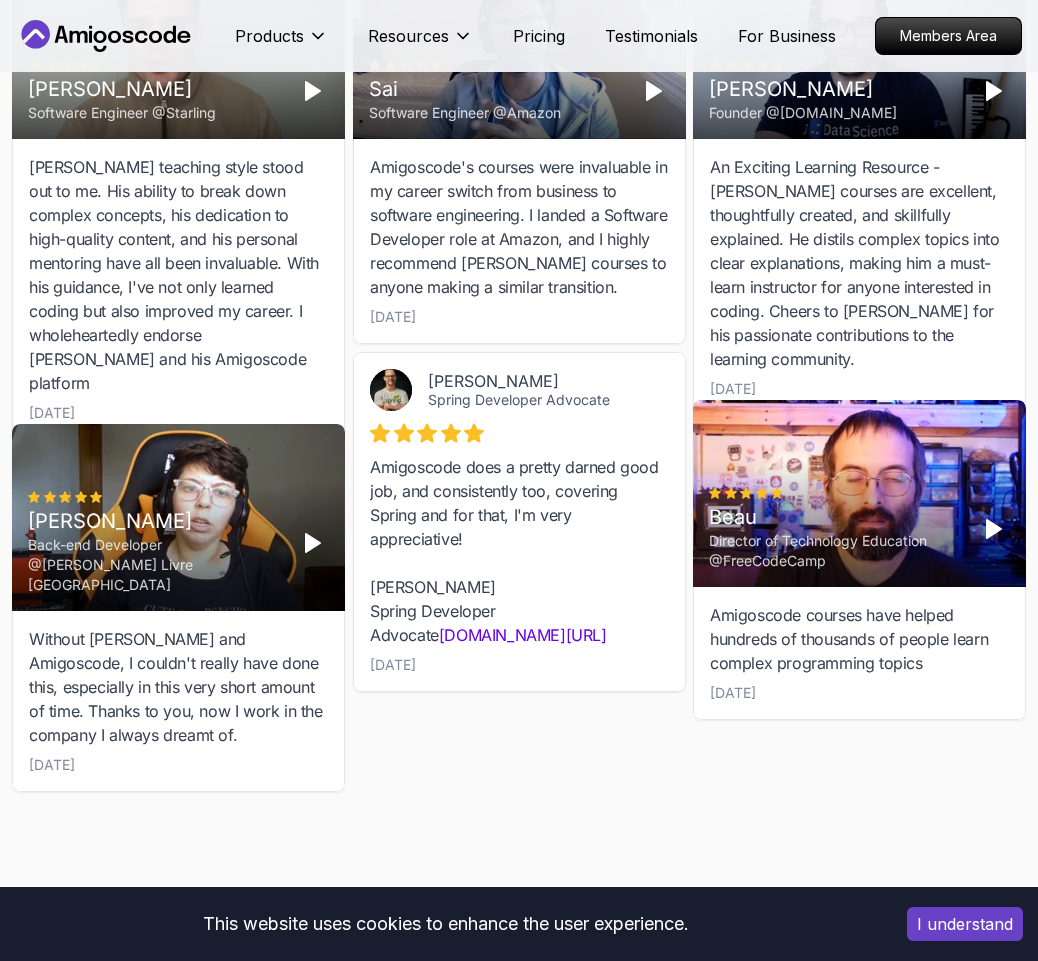scroll, scrollTop: 6448, scrollLeft: 0, axis: vertical 